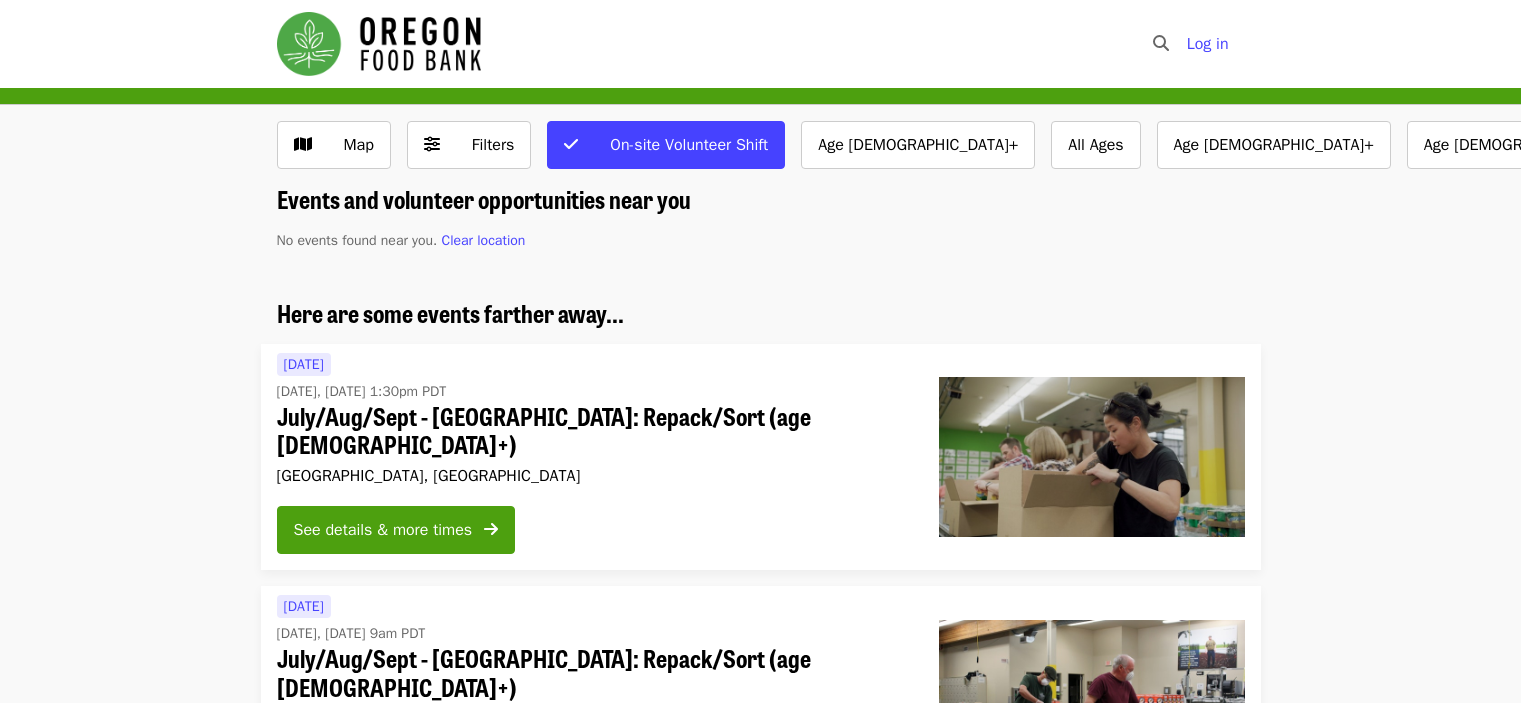 scroll, scrollTop: 0, scrollLeft: 0, axis: both 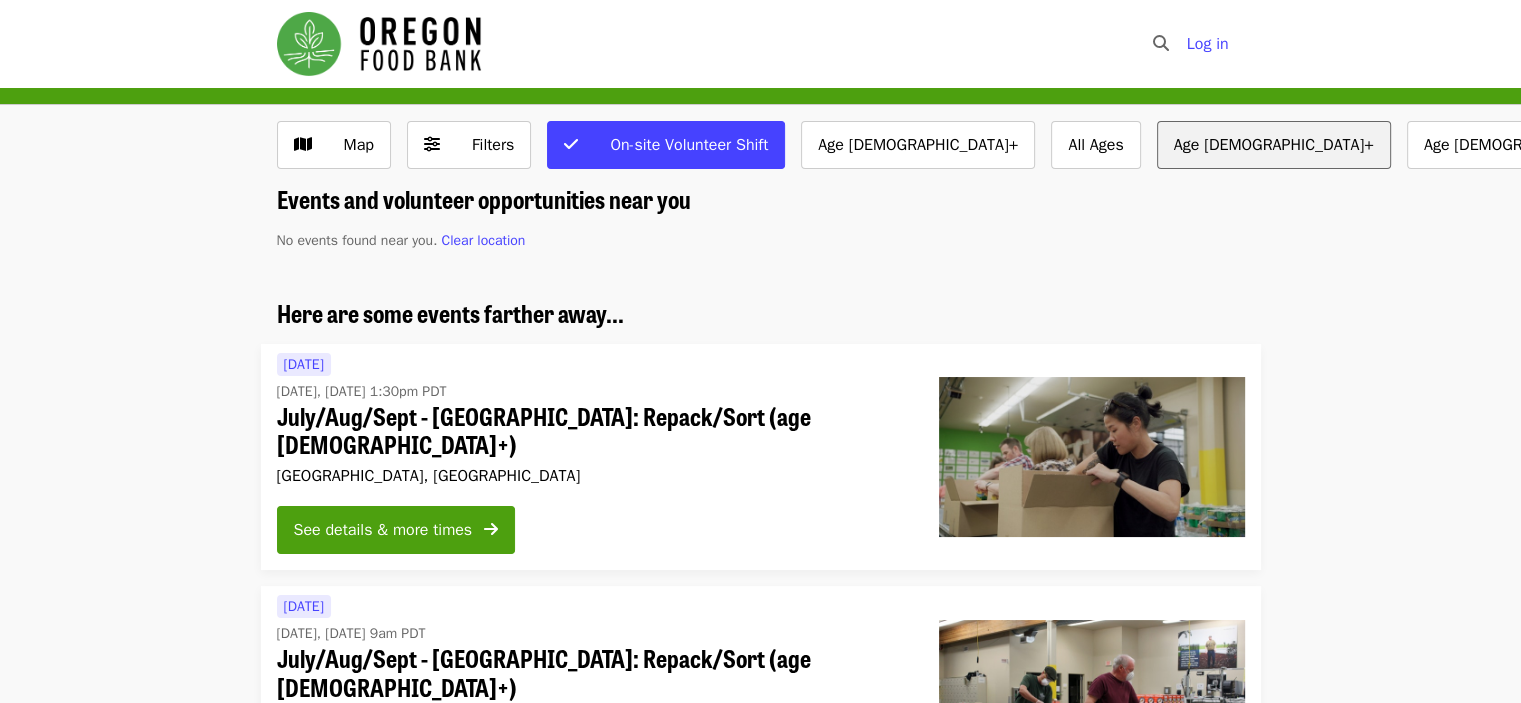 click on "Age [DEMOGRAPHIC_DATA]+" at bounding box center [1274, 145] 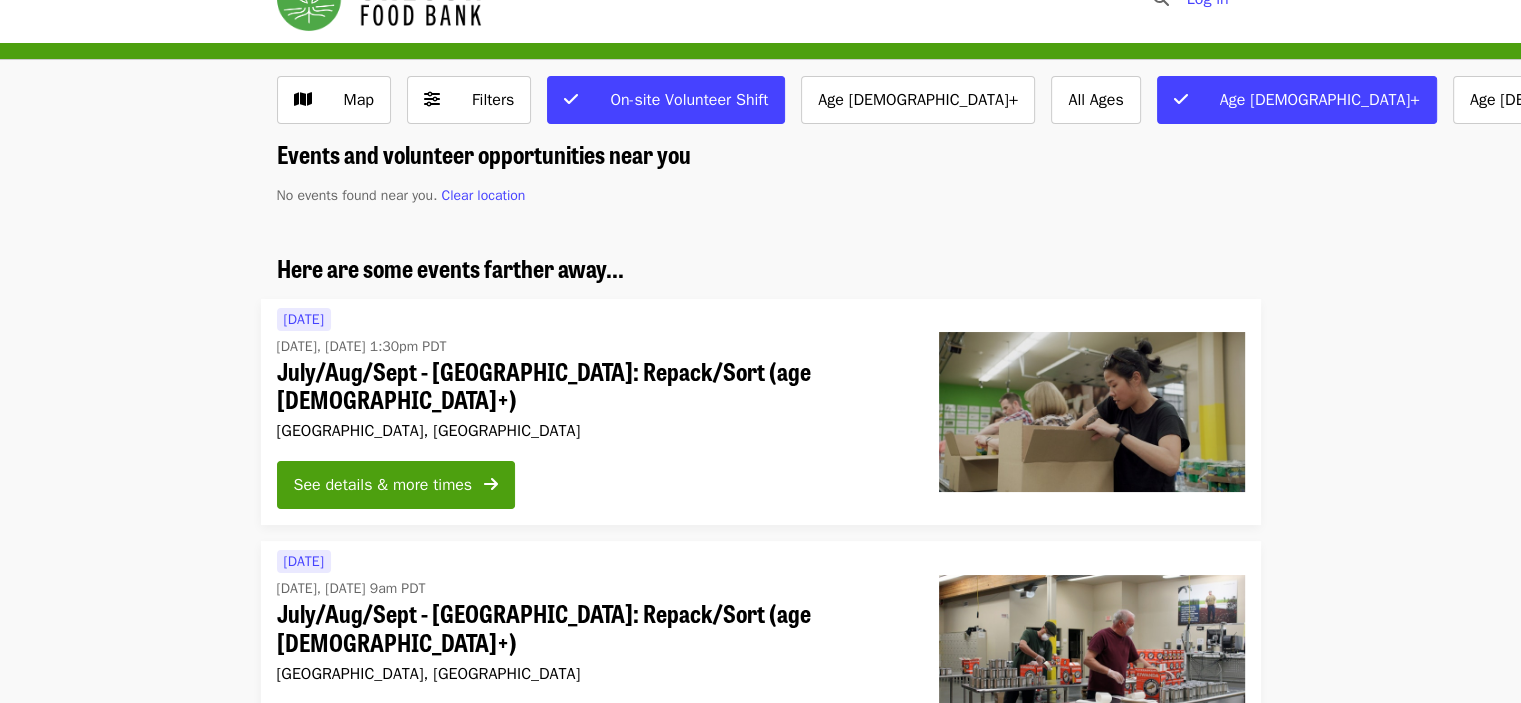 scroll, scrollTop: 0, scrollLeft: 0, axis: both 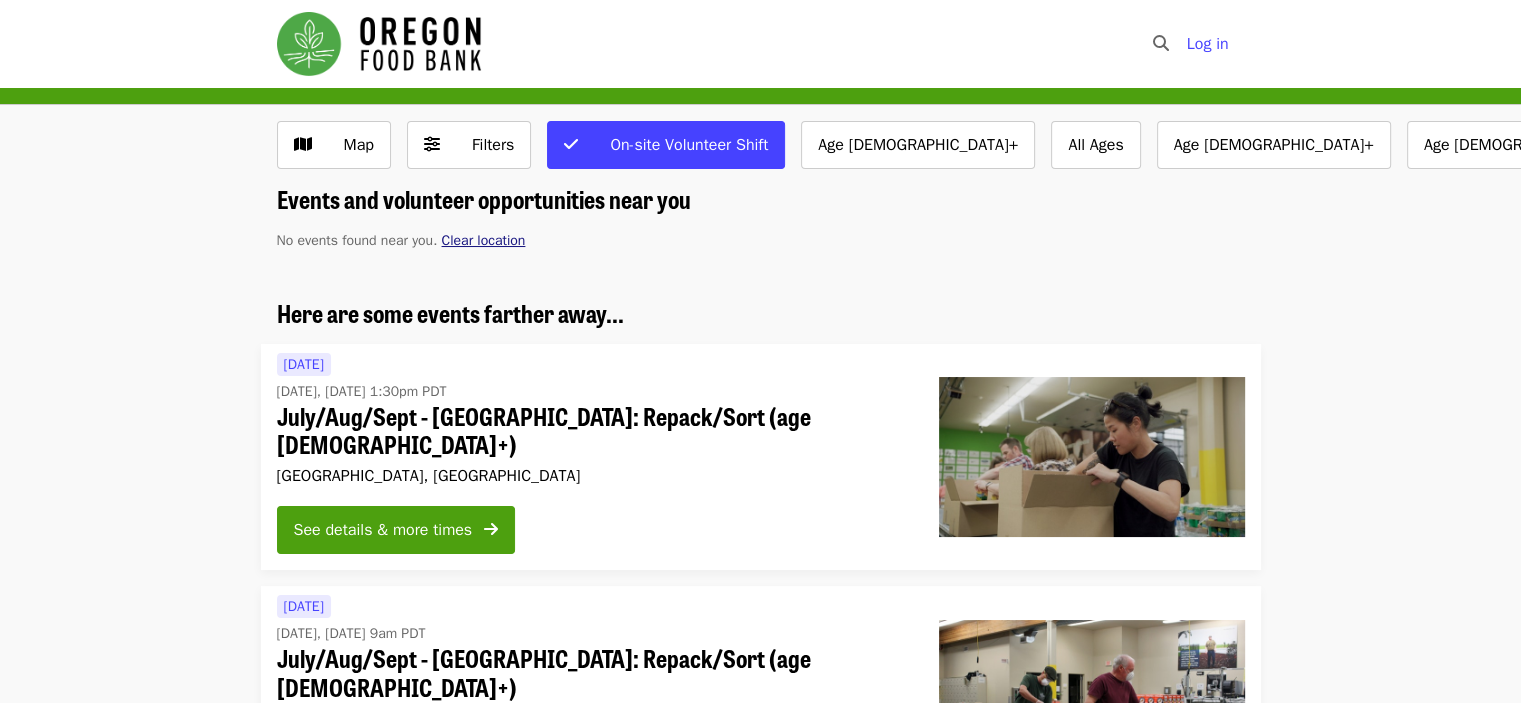 click on "Clear location" at bounding box center (483, 240) 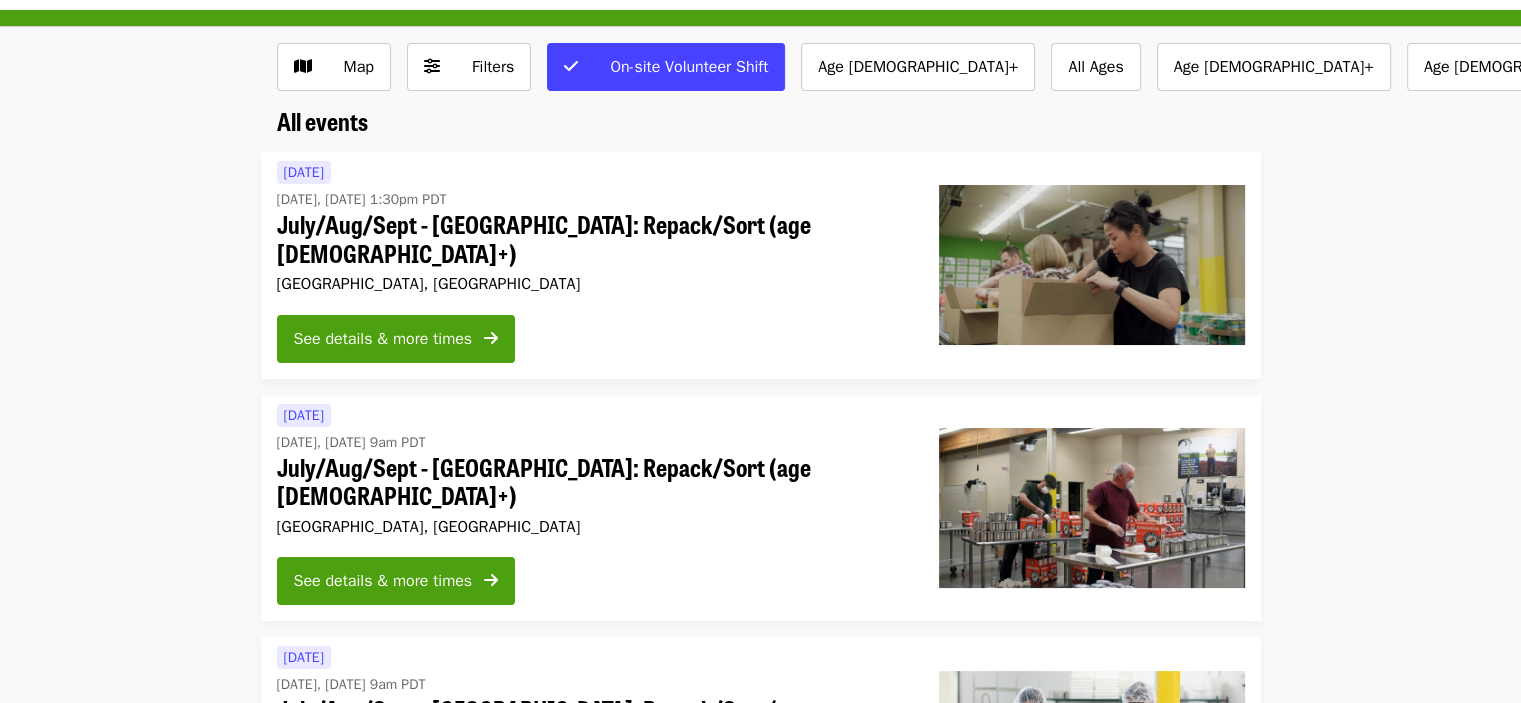 scroll, scrollTop: 0, scrollLeft: 0, axis: both 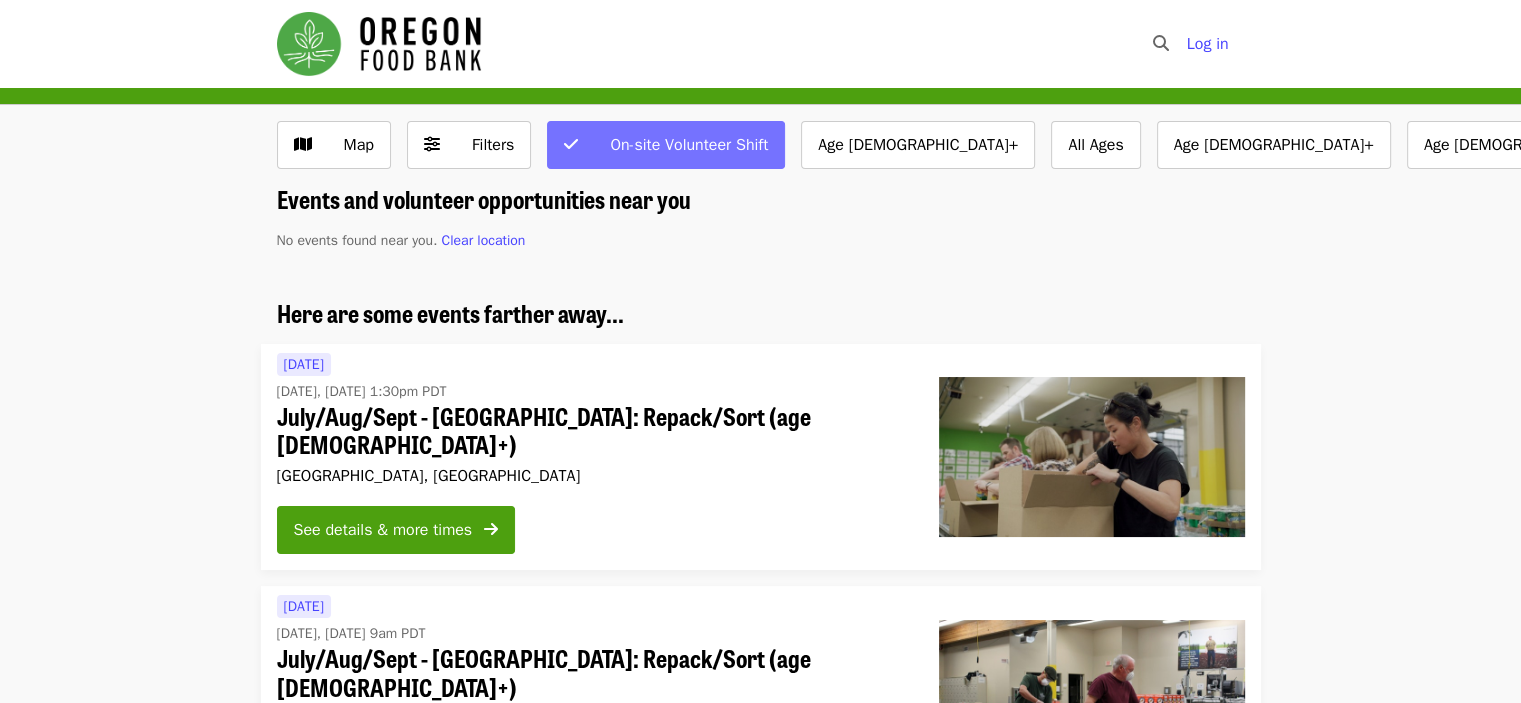click on "On-site Volunteer Shift" at bounding box center (689, 145) 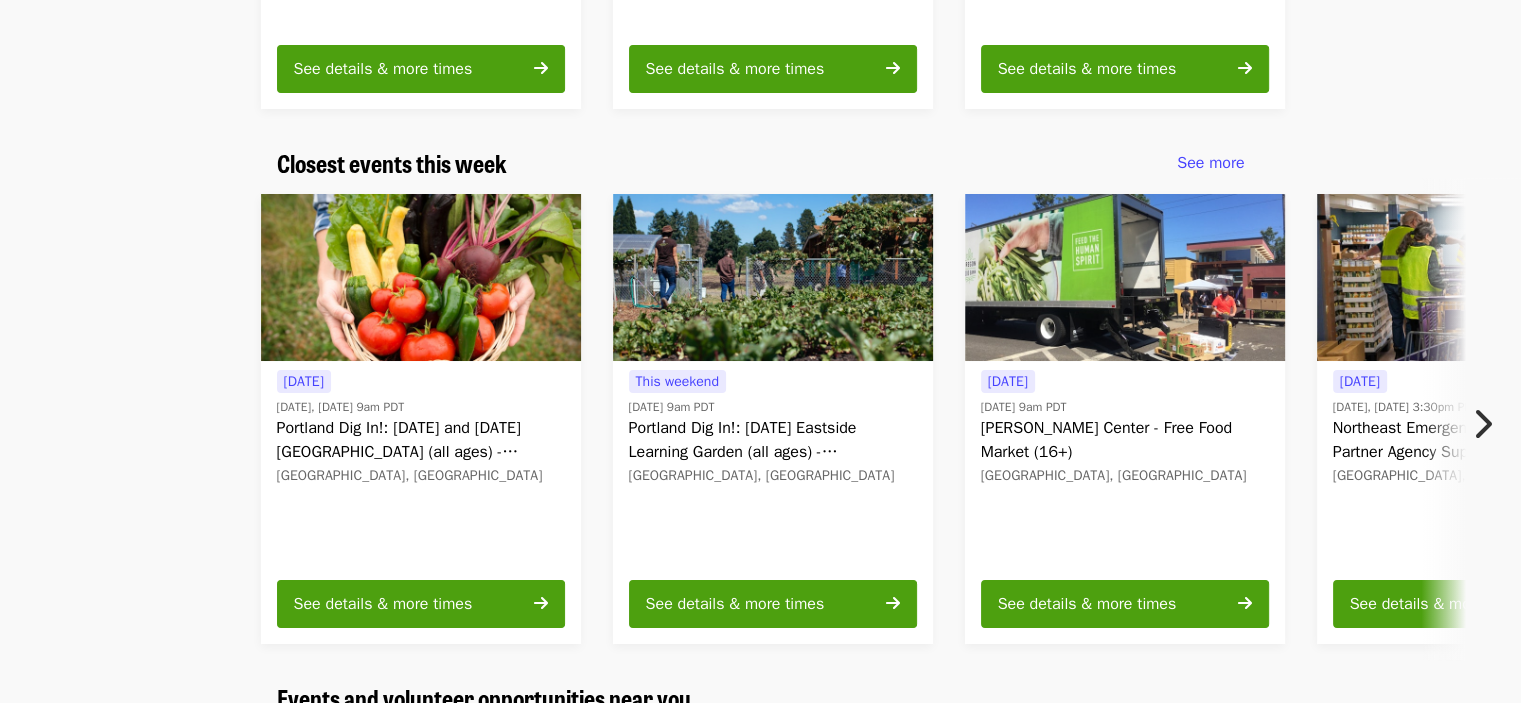 scroll, scrollTop: 600, scrollLeft: 0, axis: vertical 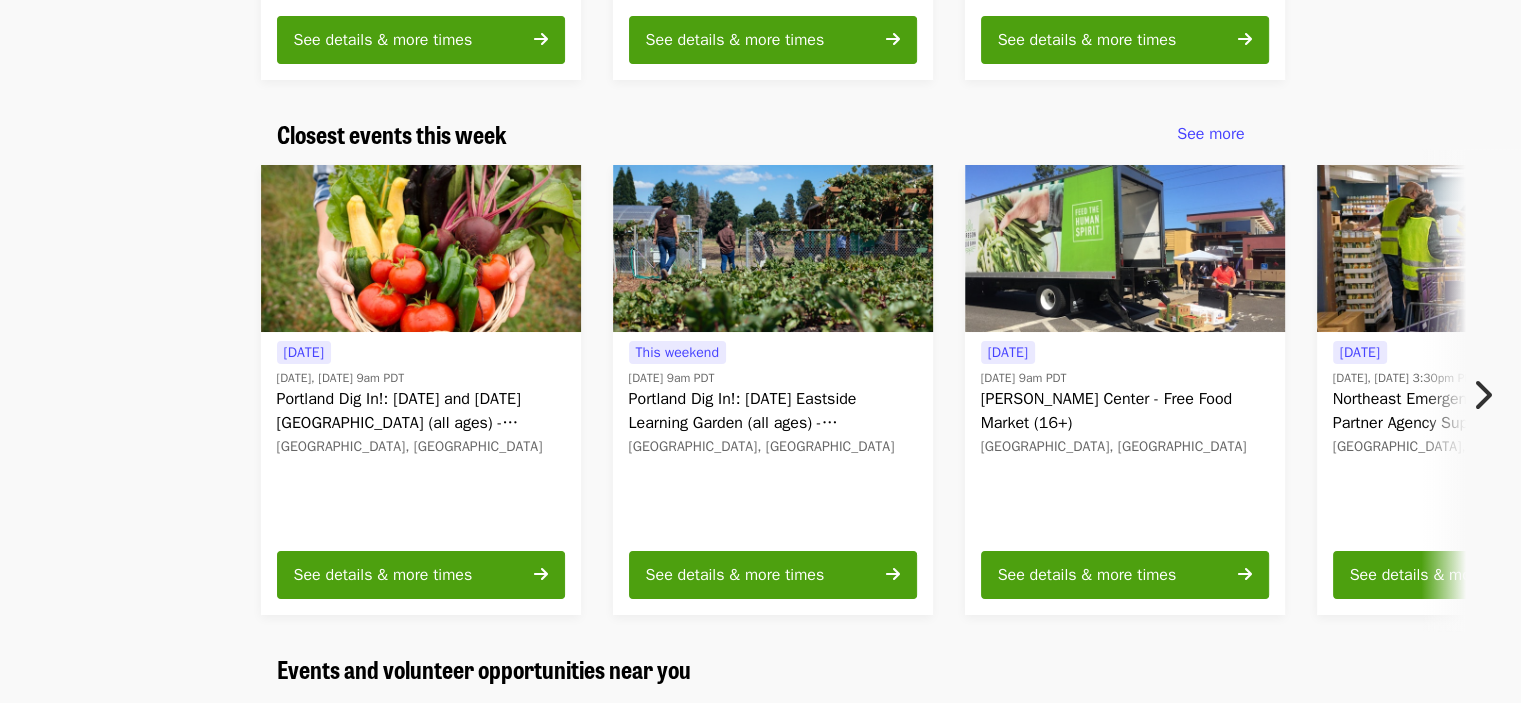 click at bounding box center (1482, 395) 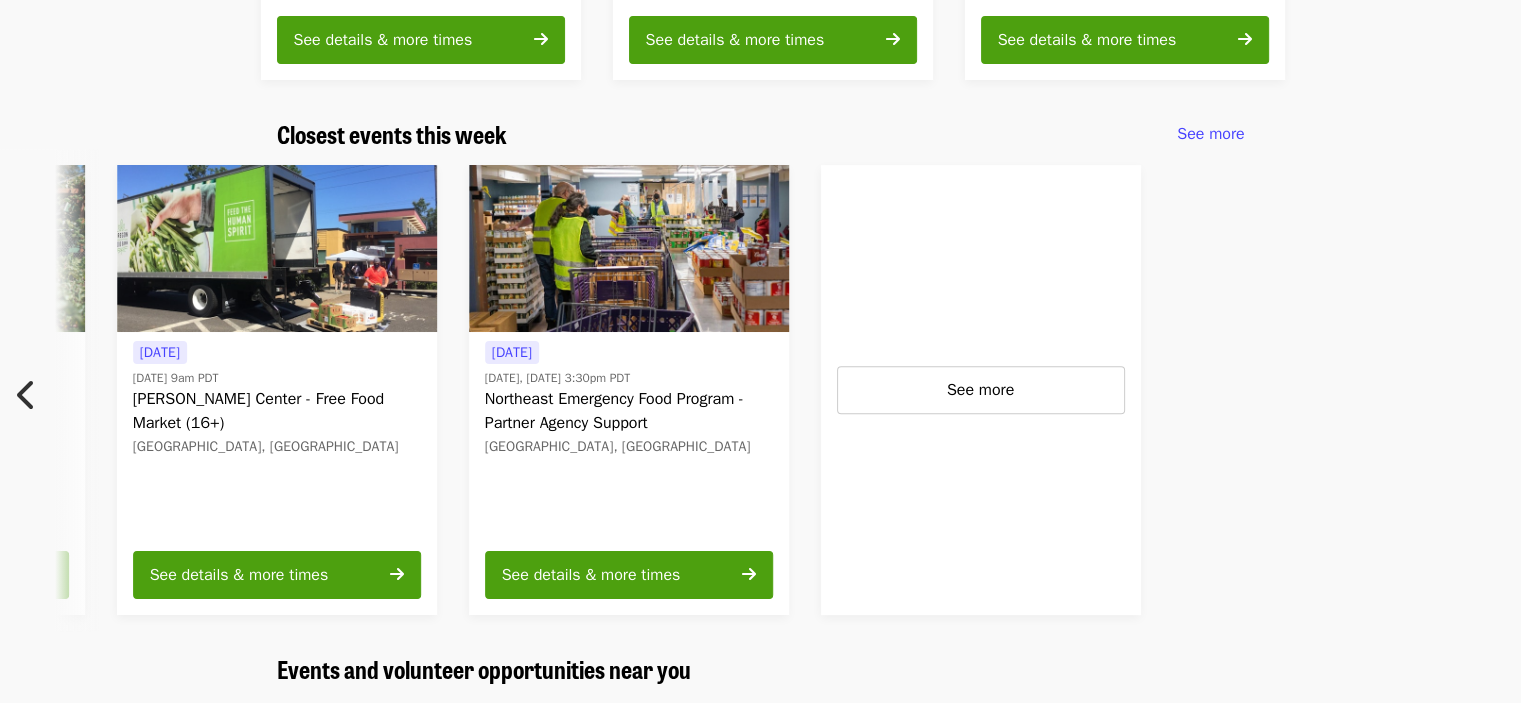 scroll, scrollTop: 0, scrollLeft: 897, axis: horizontal 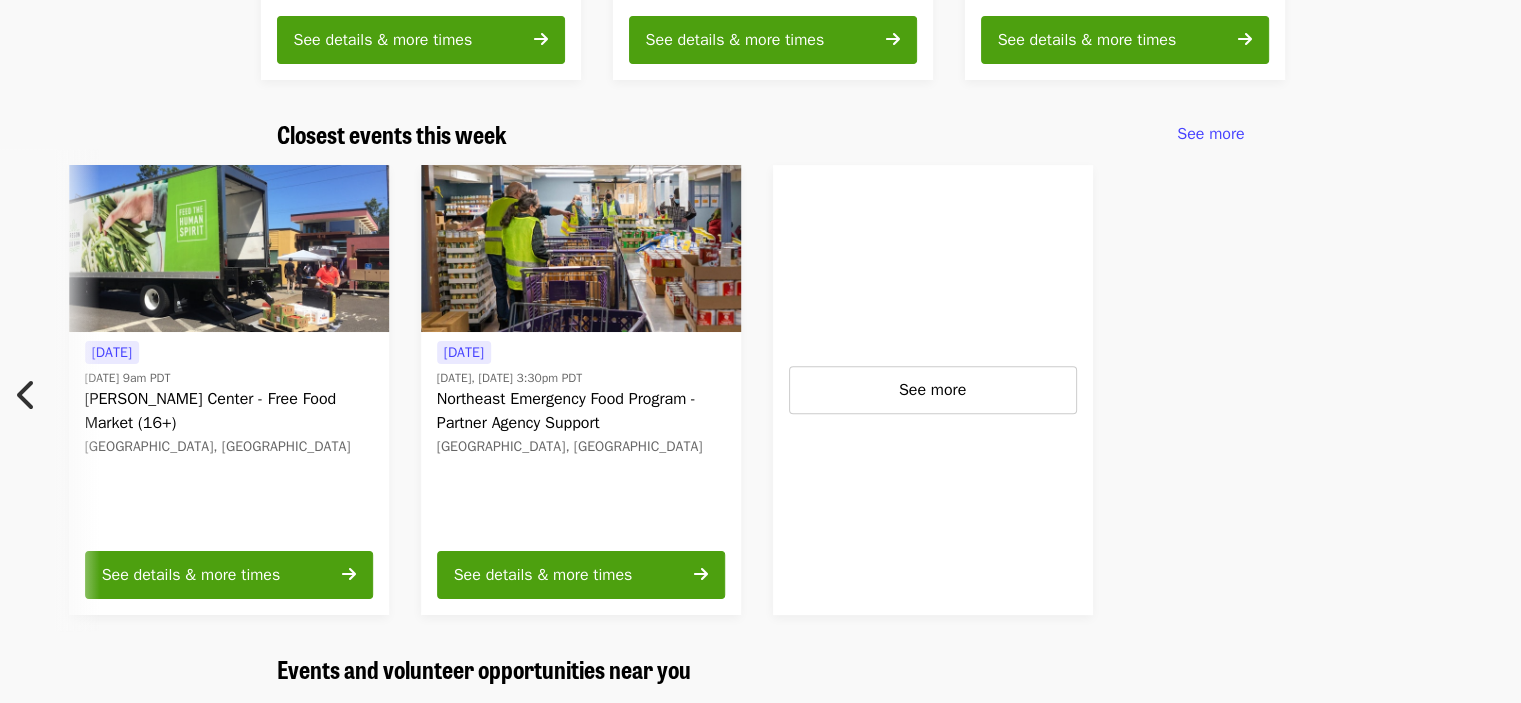 click on "See more" at bounding box center (933, 390) 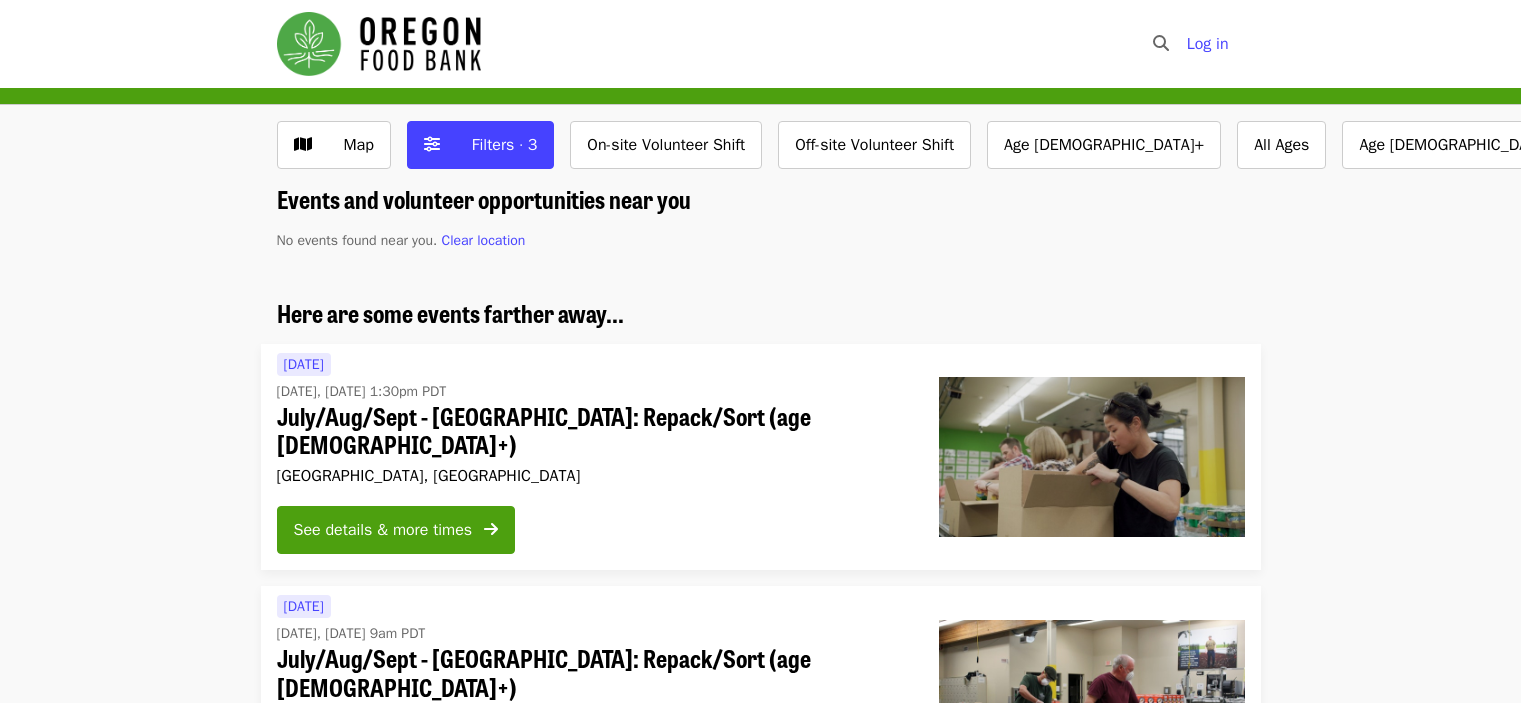 scroll, scrollTop: 0, scrollLeft: 0, axis: both 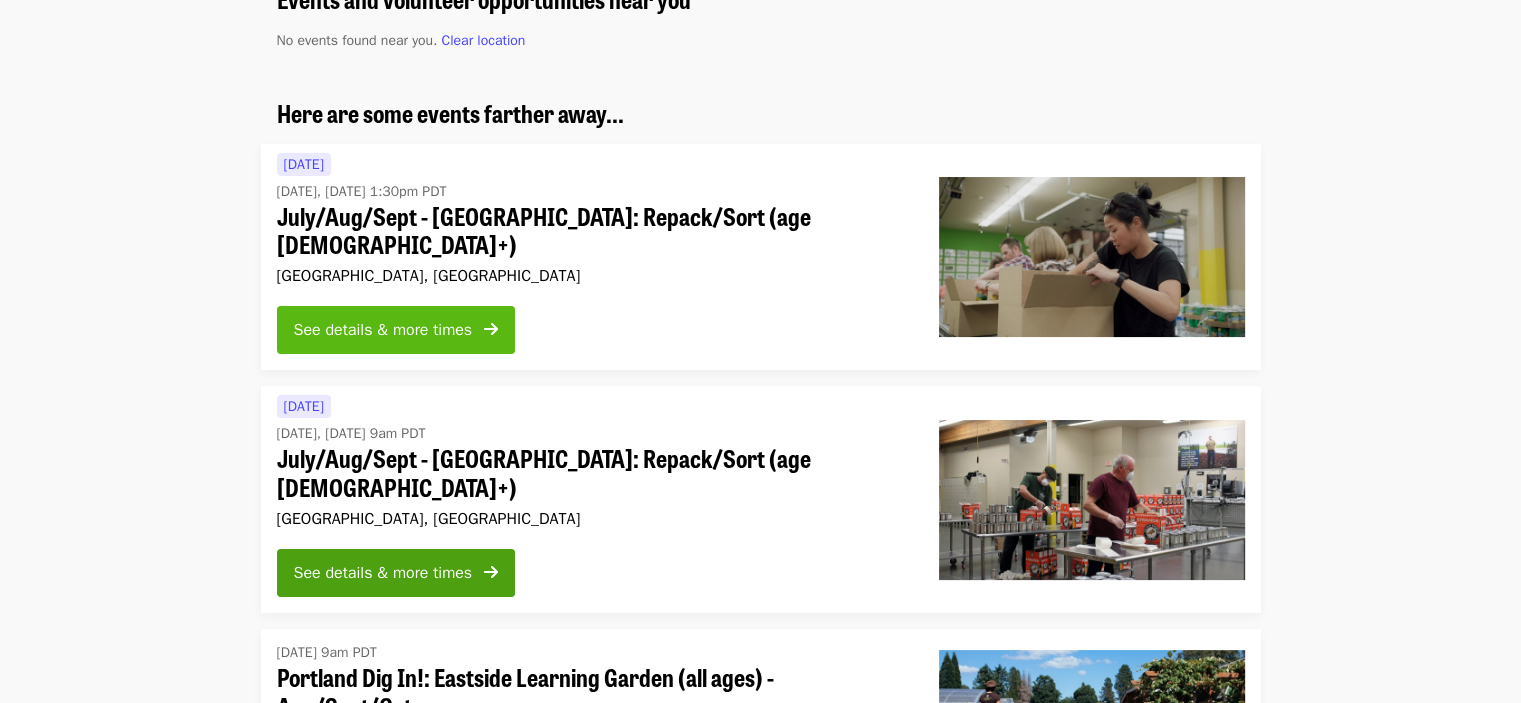 click on "See details & more times" at bounding box center (383, 330) 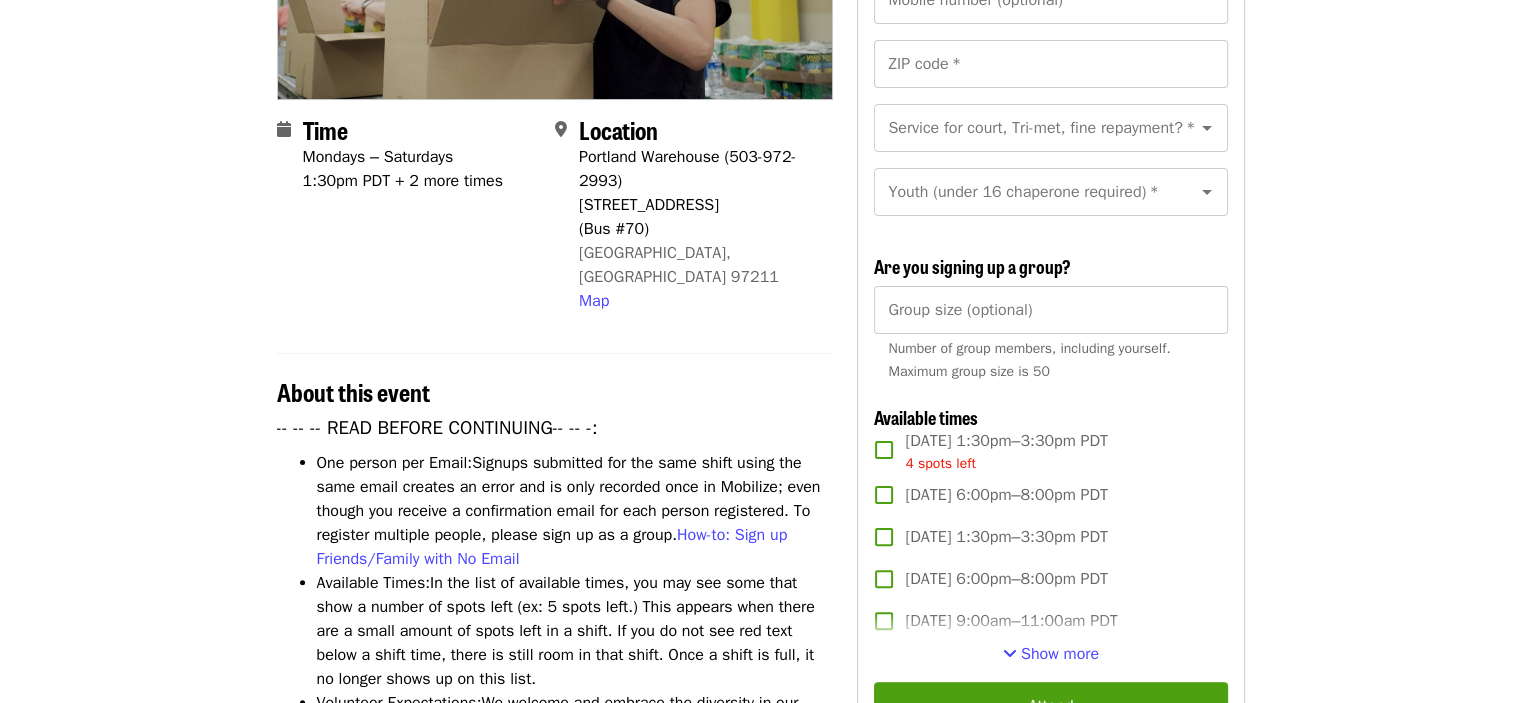 scroll, scrollTop: 700, scrollLeft: 0, axis: vertical 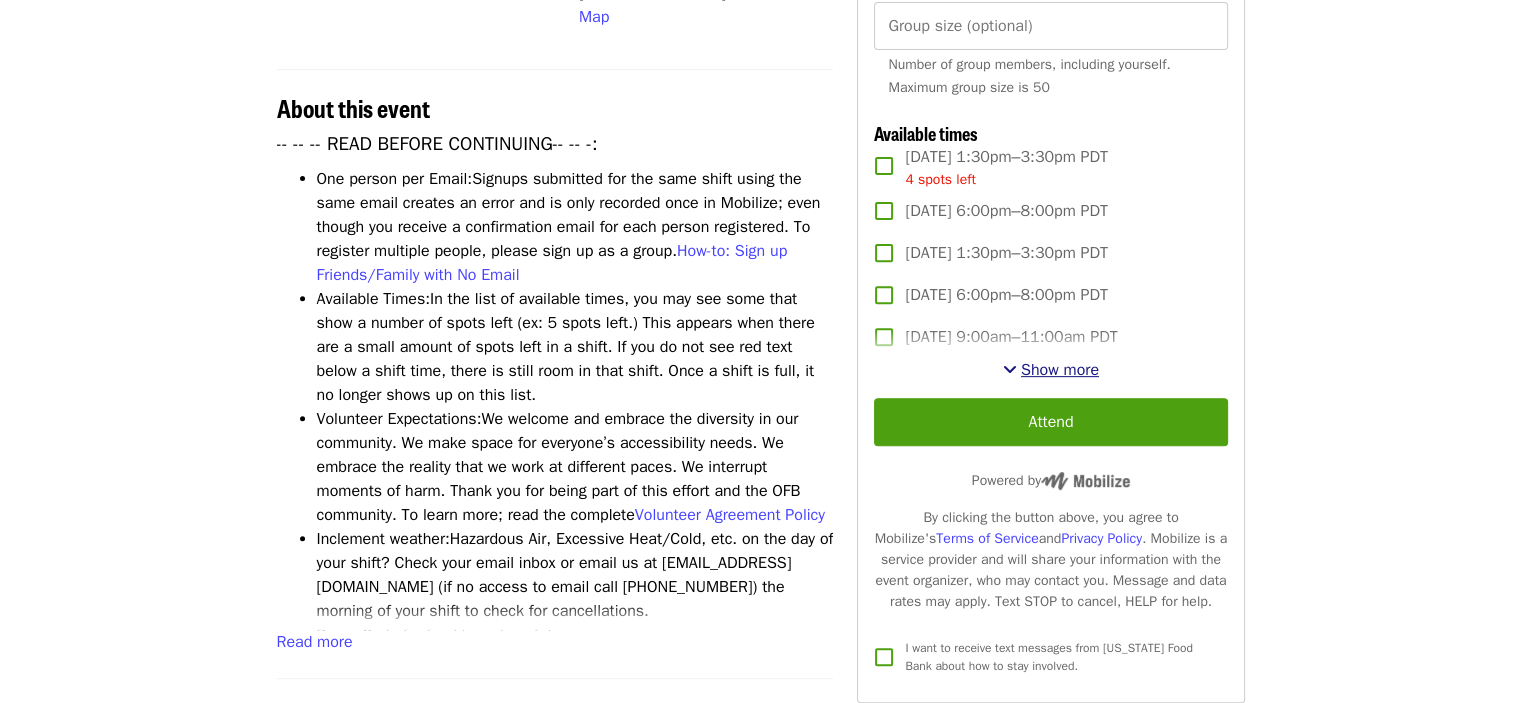 click on "Show more" at bounding box center [1060, 370] 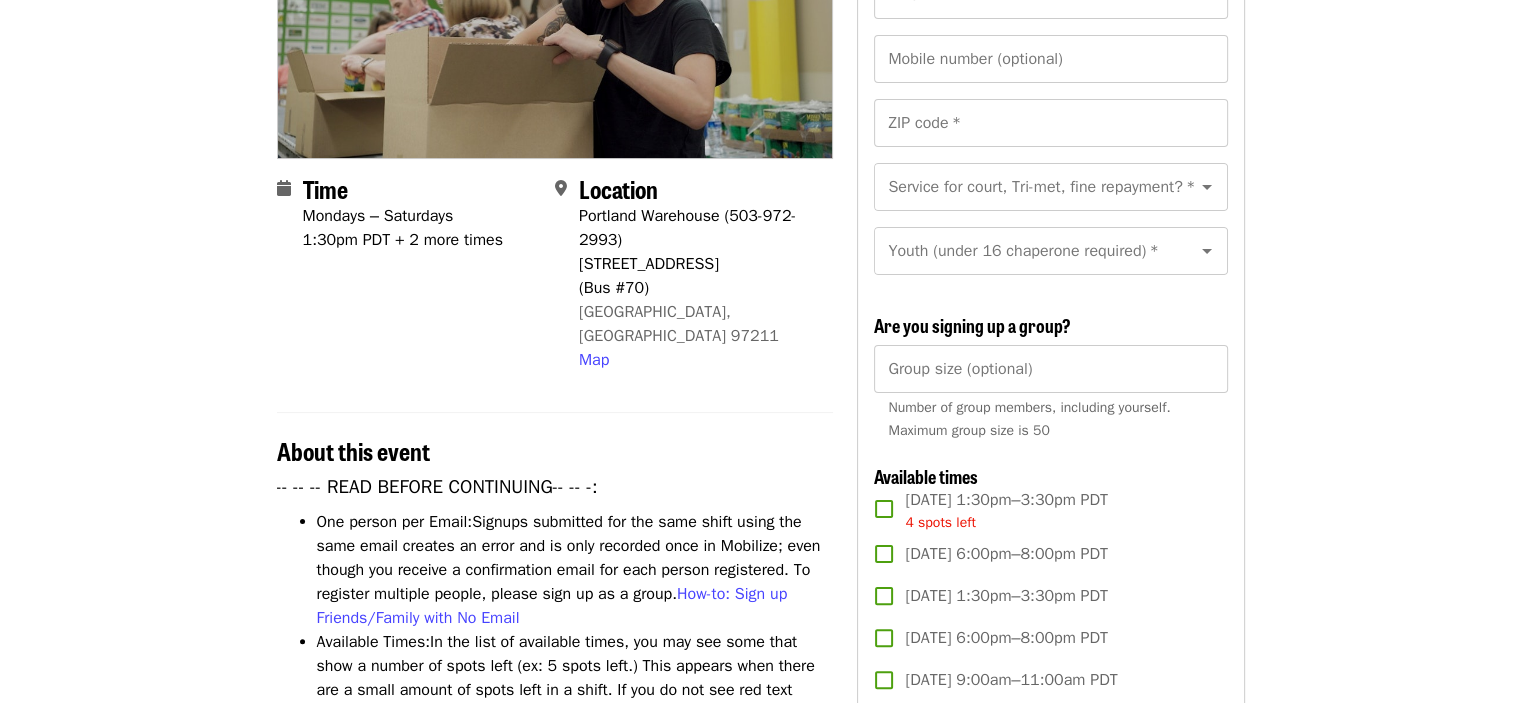 scroll, scrollTop: 0, scrollLeft: 0, axis: both 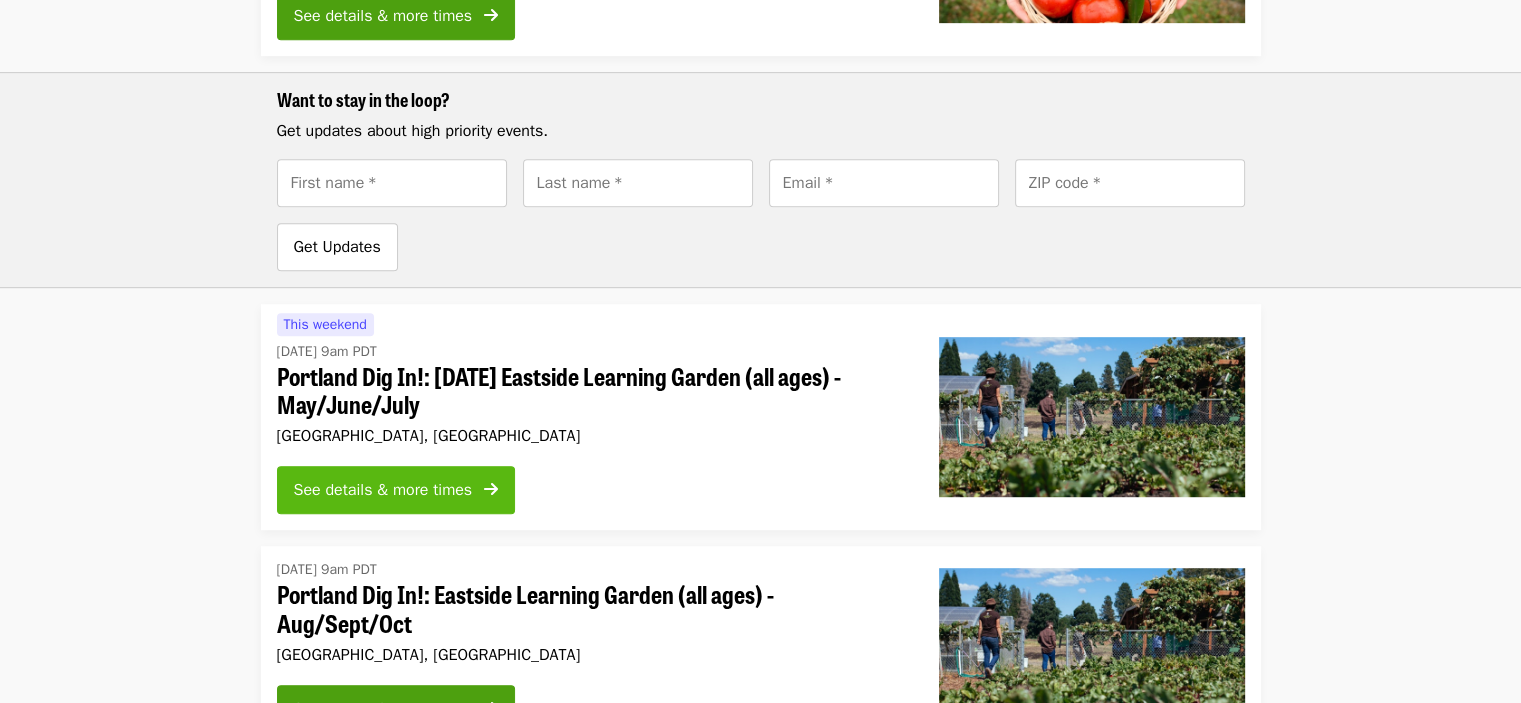 click on "See details & more times" at bounding box center [383, 490] 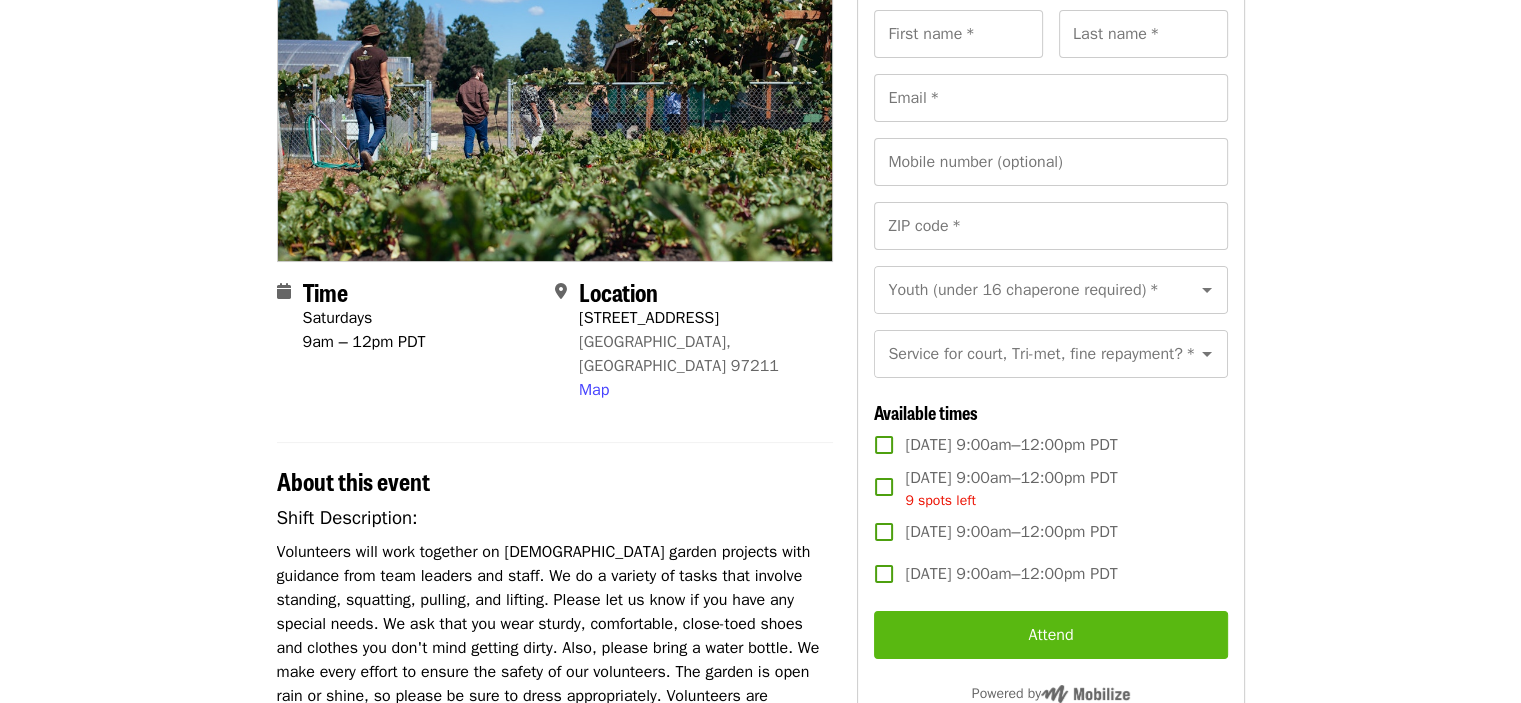 scroll, scrollTop: 500, scrollLeft: 0, axis: vertical 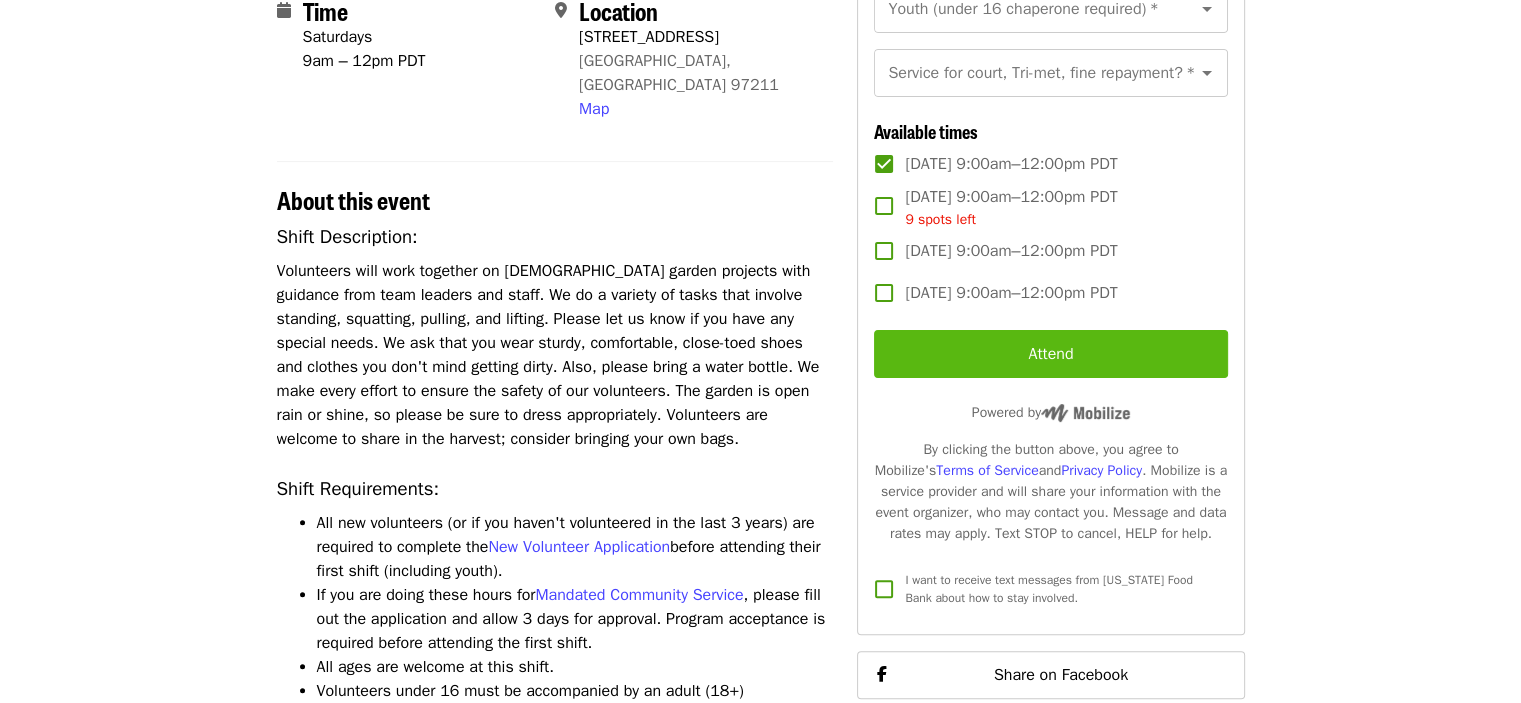 click on "Attend" at bounding box center [1050, 354] 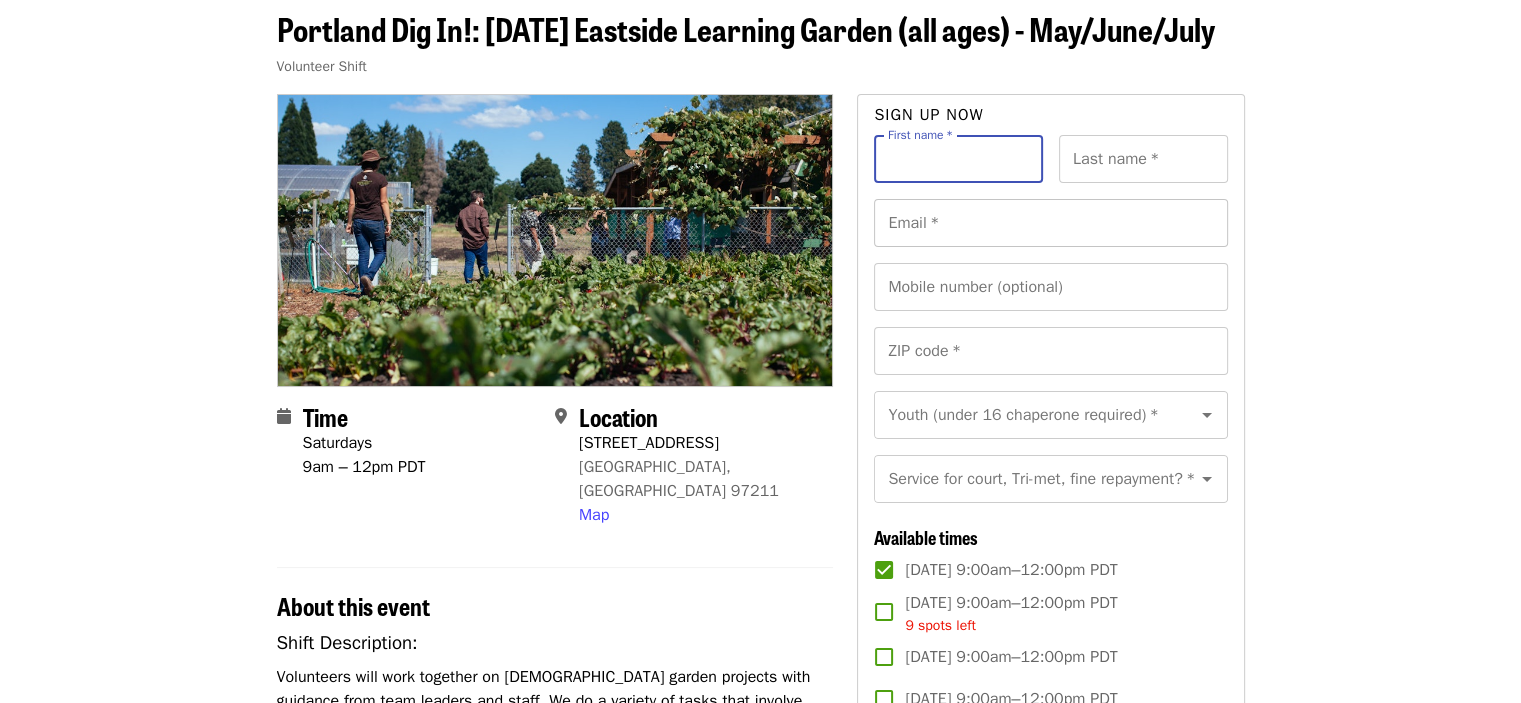 scroll, scrollTop: 0, scrollLeft: 0, axis: both 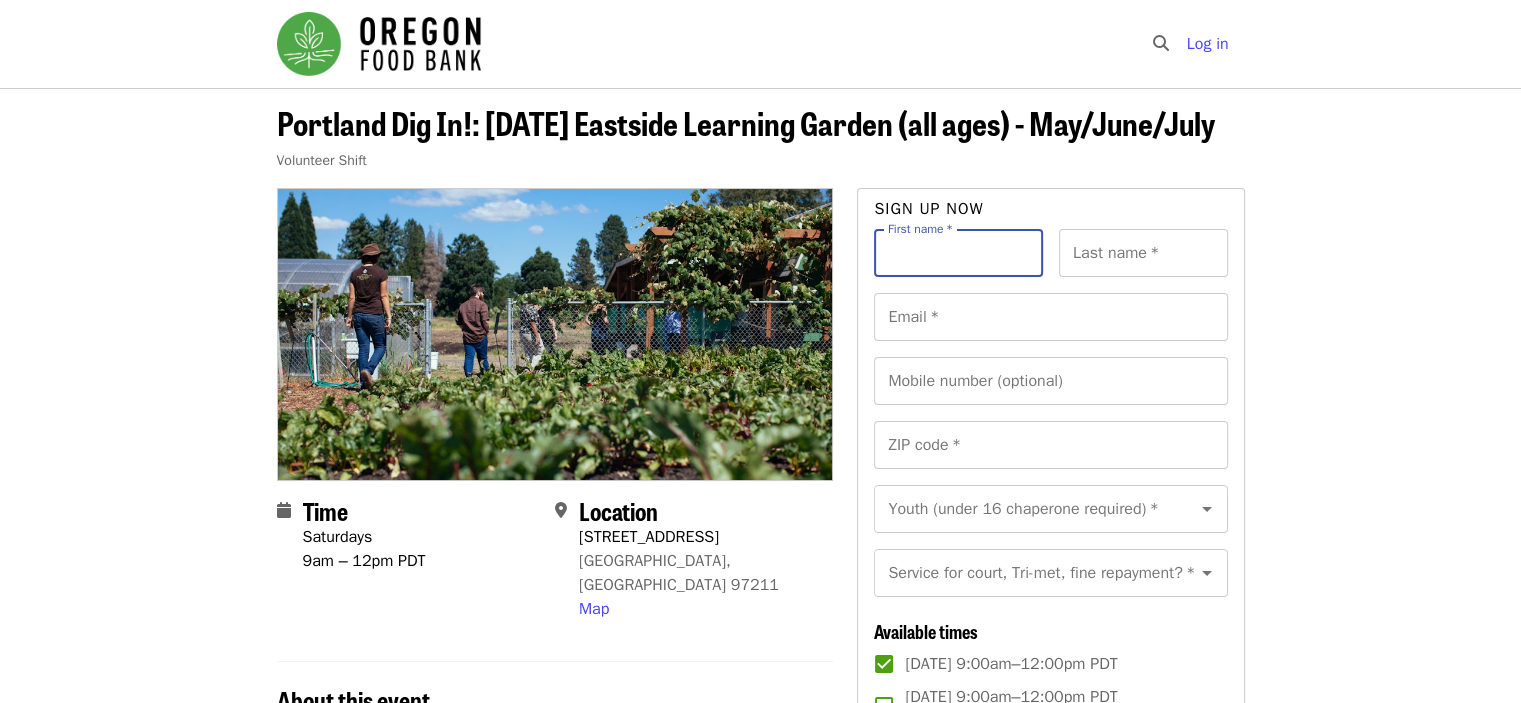 click on "First name   *" at bounding box center (958, 253) 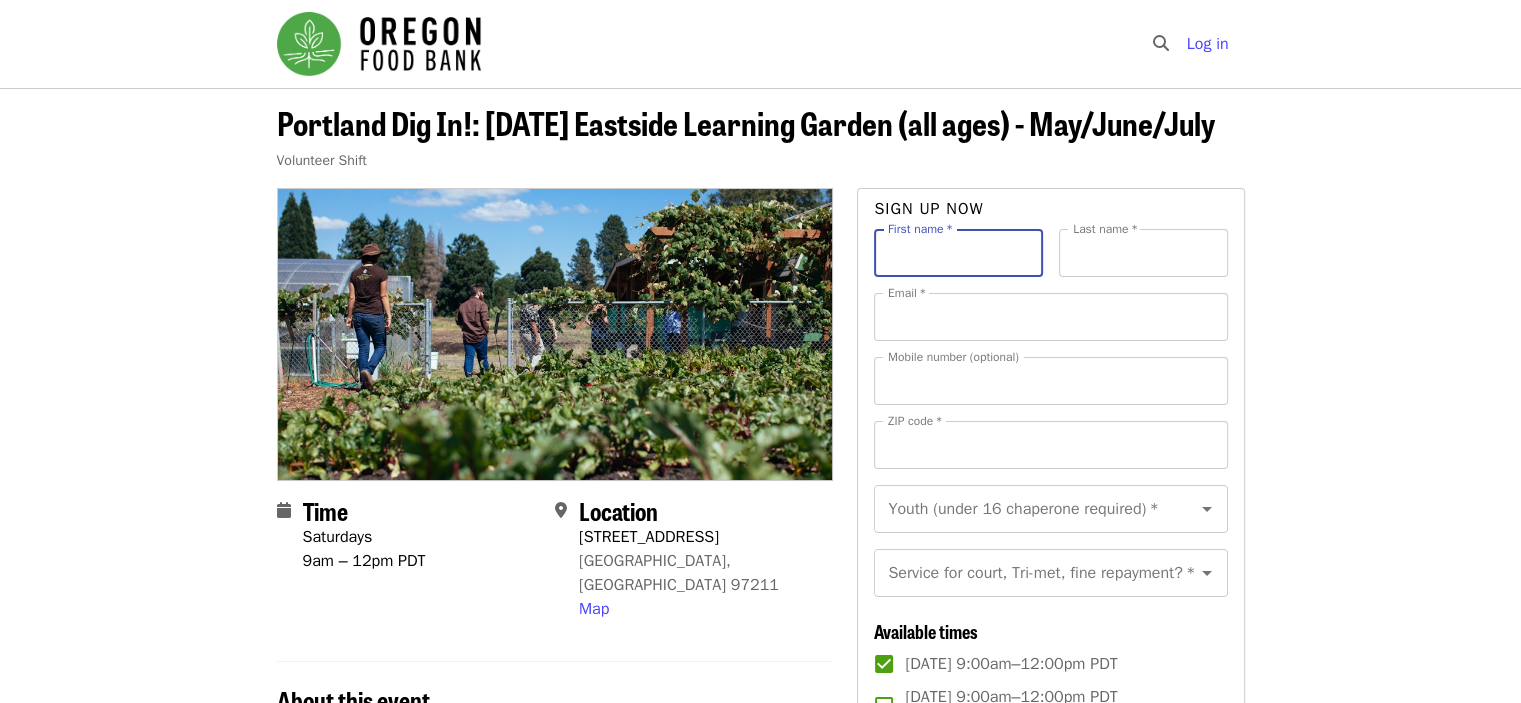 type on "*****" 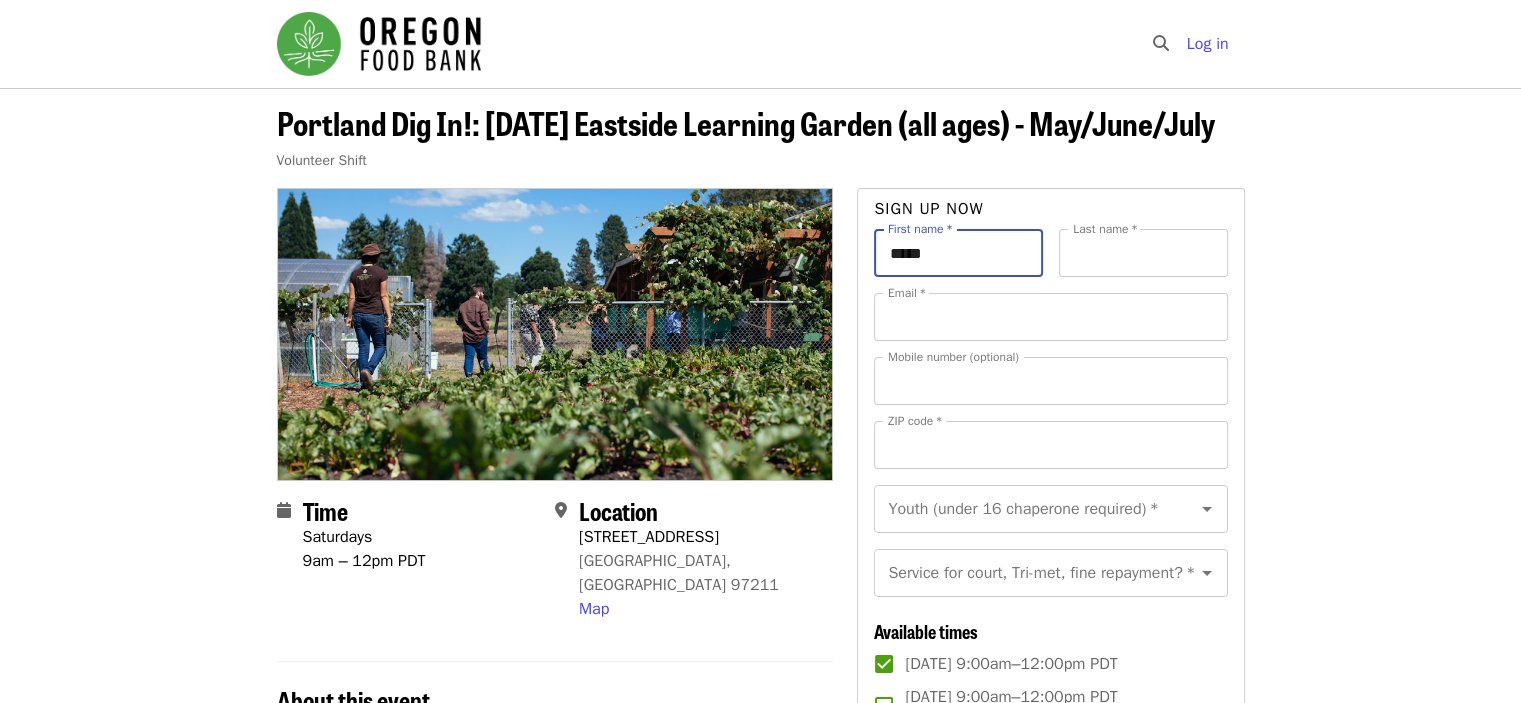 type on "********" 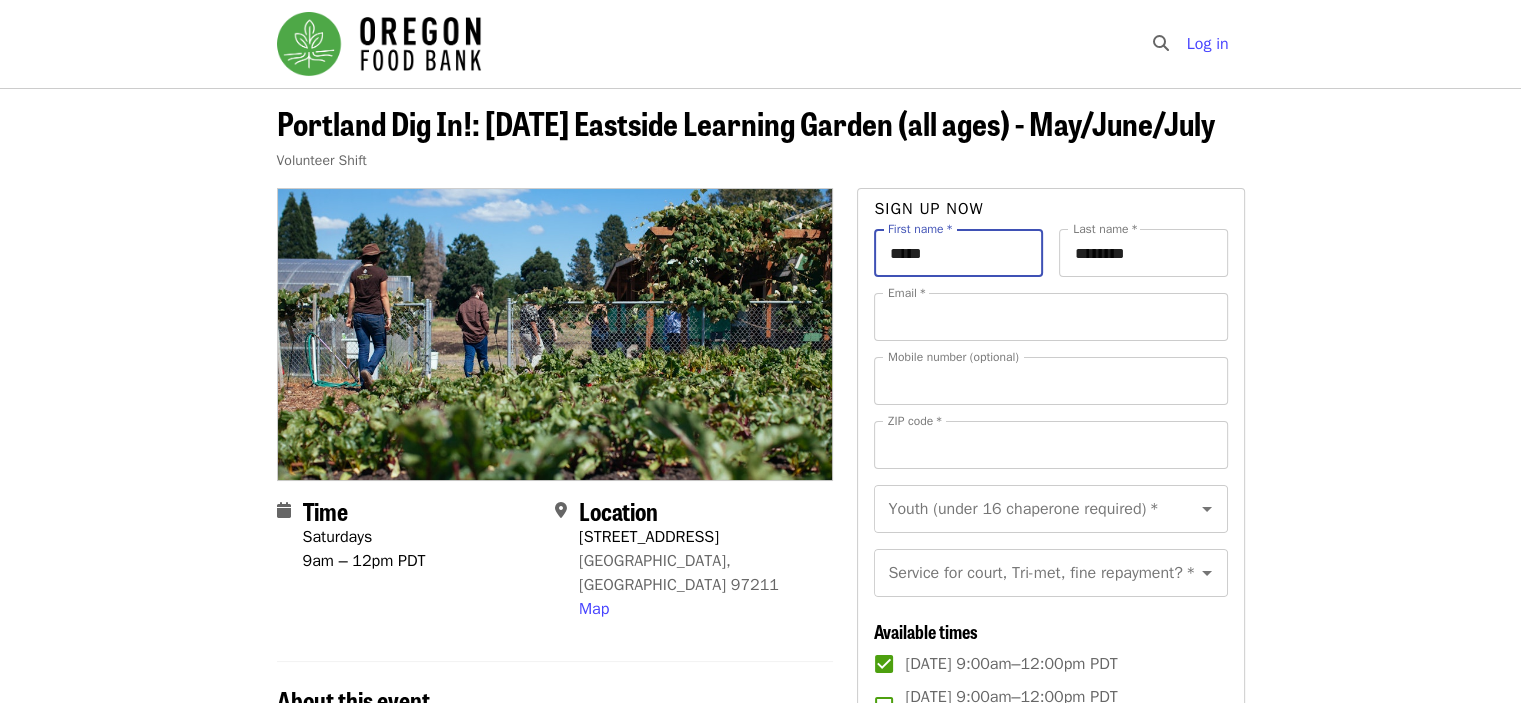 type on "**********" 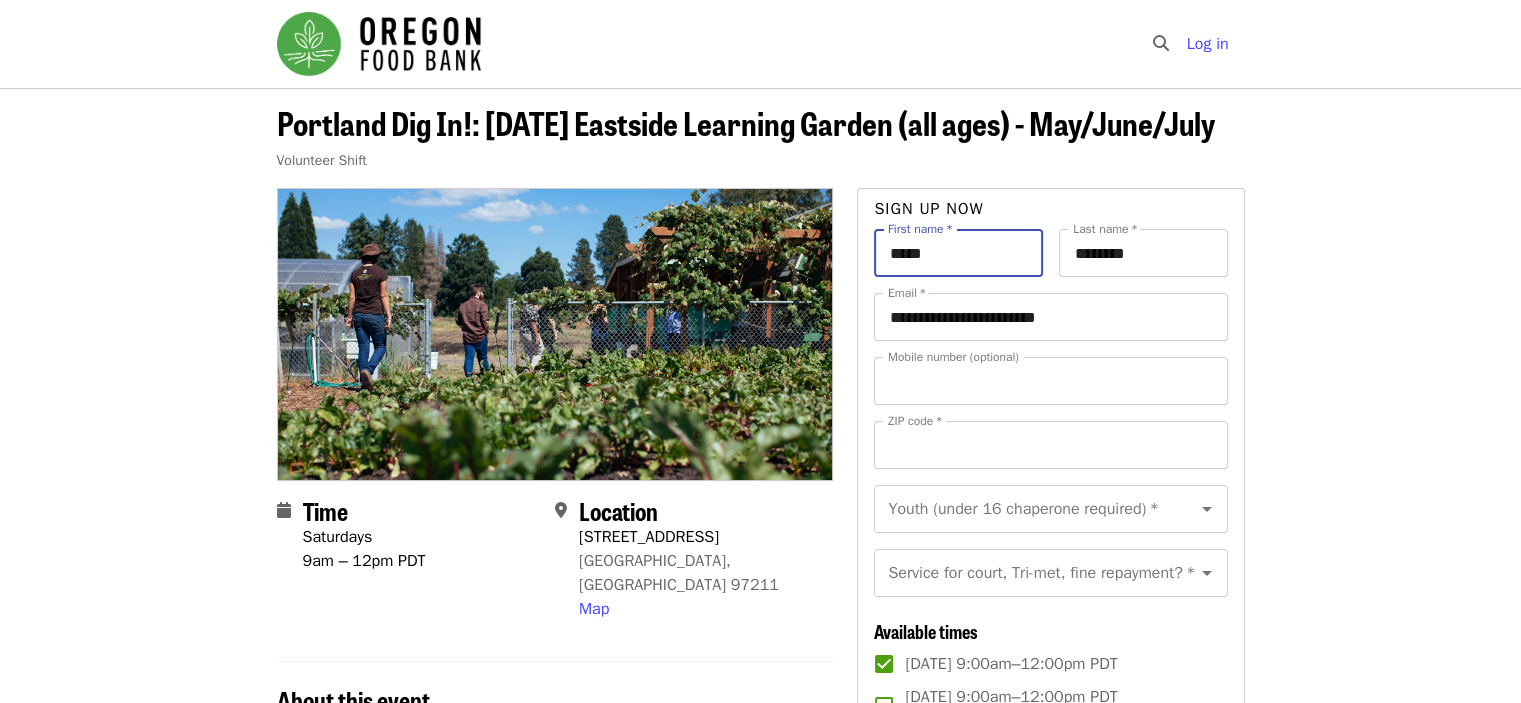 type on "**********" 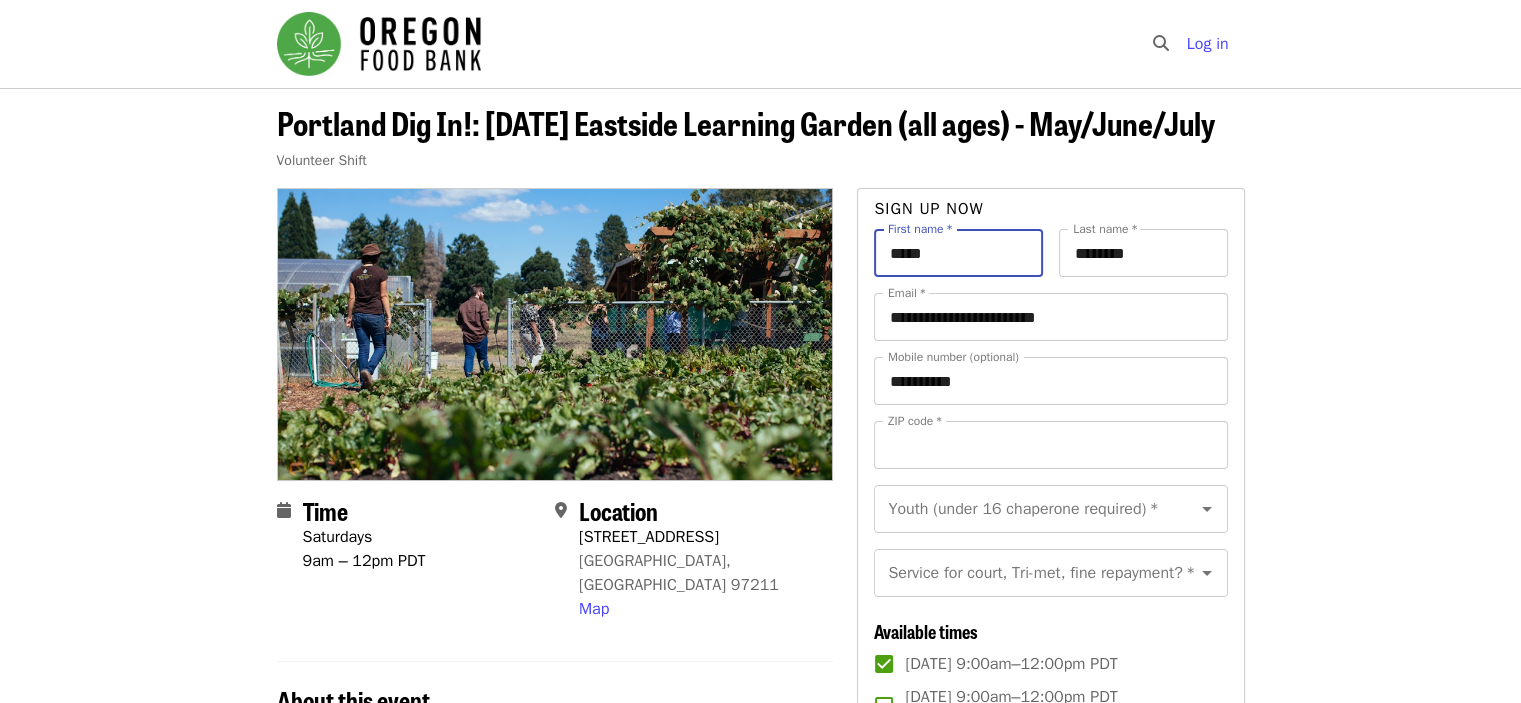 type on "*****" 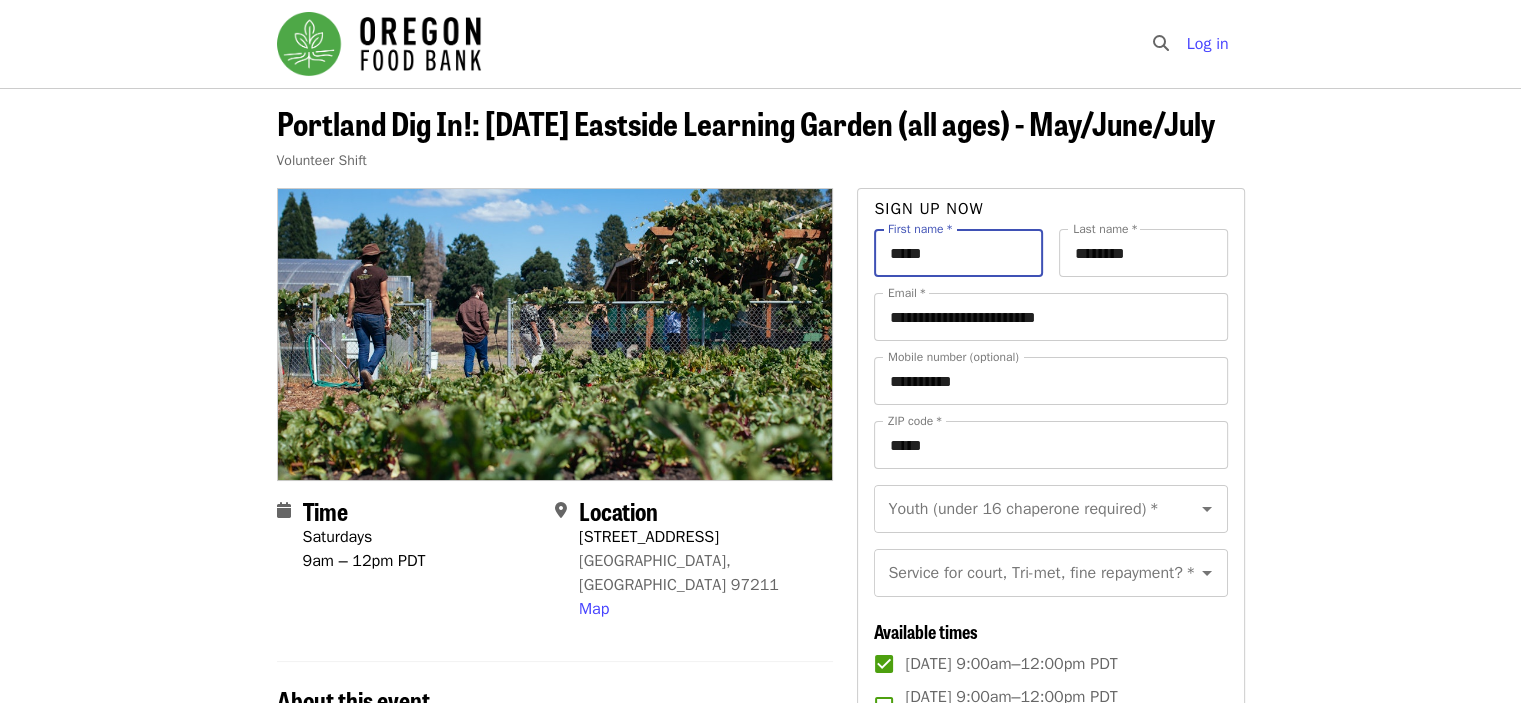 scroll, scrollTop: 300, scrollLeft: 0, axis: vertical 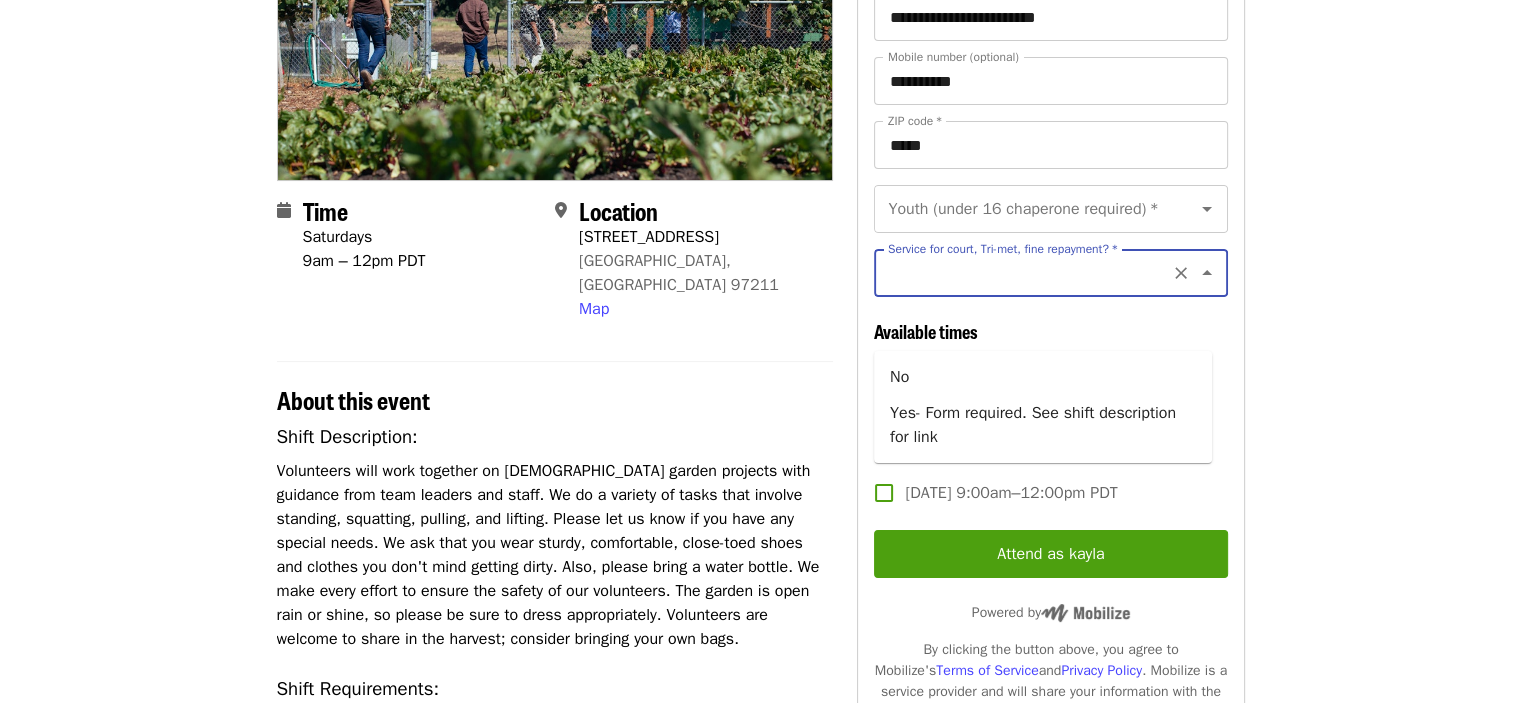click on "Service for court, Tri-met, fine repayment?   *" at bounding box center [1026, 273] 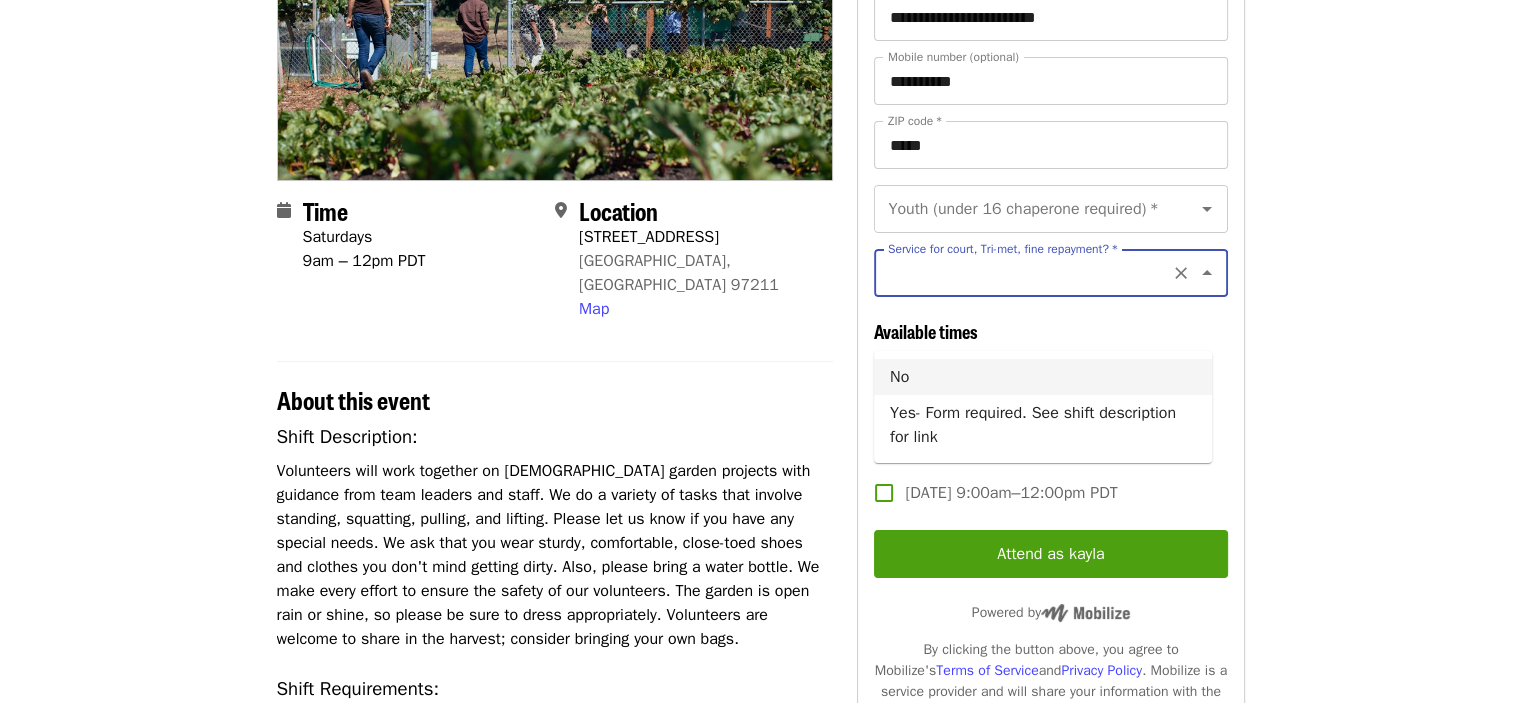 click on "No" at bounding box center [1043, 377] 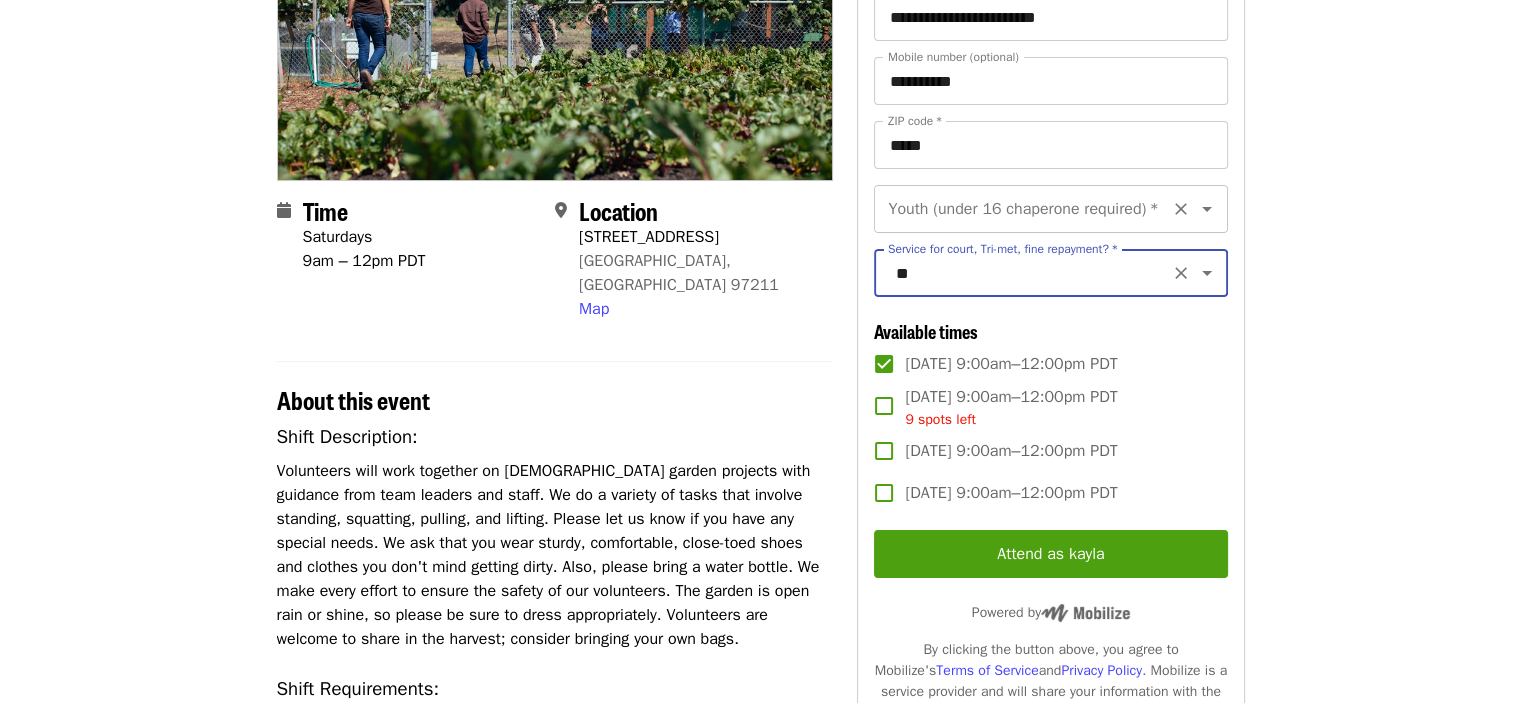 click on "Youth (under 16 chaperone required)   *" at bounding box center [1026, 209] 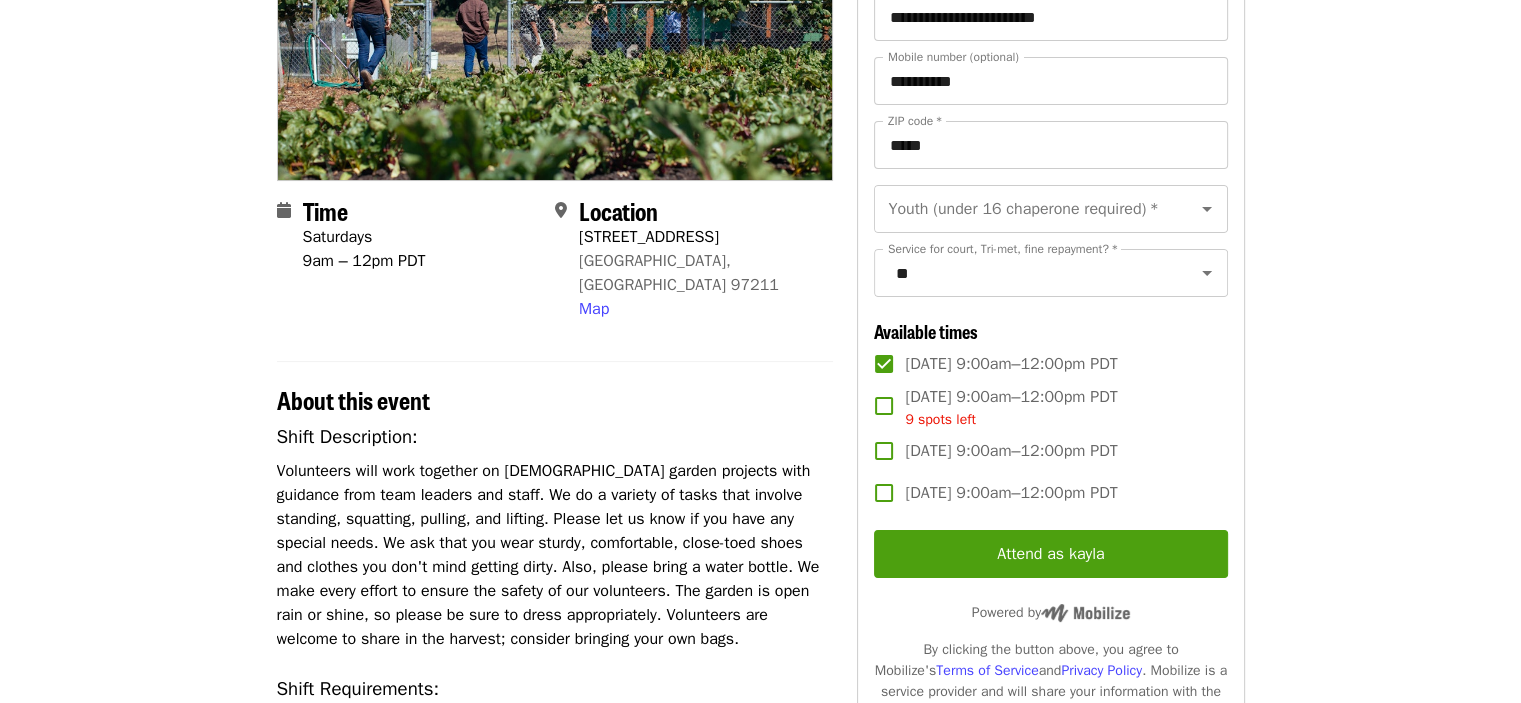 click on "Portland Dig In!: [DATE] Eastside Learning Garden (all ages) - May/June/July Volunteer Shift Time Saturdays 9am – 12pm PDT Location [STREET_ADDRESS][PERSON_NAME] Map About this event Shift Description:
Volunteers will work together on [DEMOGRAPHIC_DATA] garden projects with guidance from team leaders and staff. We do a variety of tasks that involve standing, squatting, pulling, and lifting. Please let us know if you have any special needs. We ask that you wear sturdy, comfortable, close-toed shoes and clothes you don't mind getting dirty. Also, please bring a water bottle. We make every effort to ensure the safety of our volunteers. The garden is open rain or shine, so please be sure to dress appropriately. Volunteers are welcome to share in the harvest; consider bringing your own bags.
Shift Requirements:
All new volunteers (or if you haven't volunteered in the last 3 years) are required to complete the  New Volunteer Application  before attending their first shift (including youth).
English" at bounding box center [760, 739] 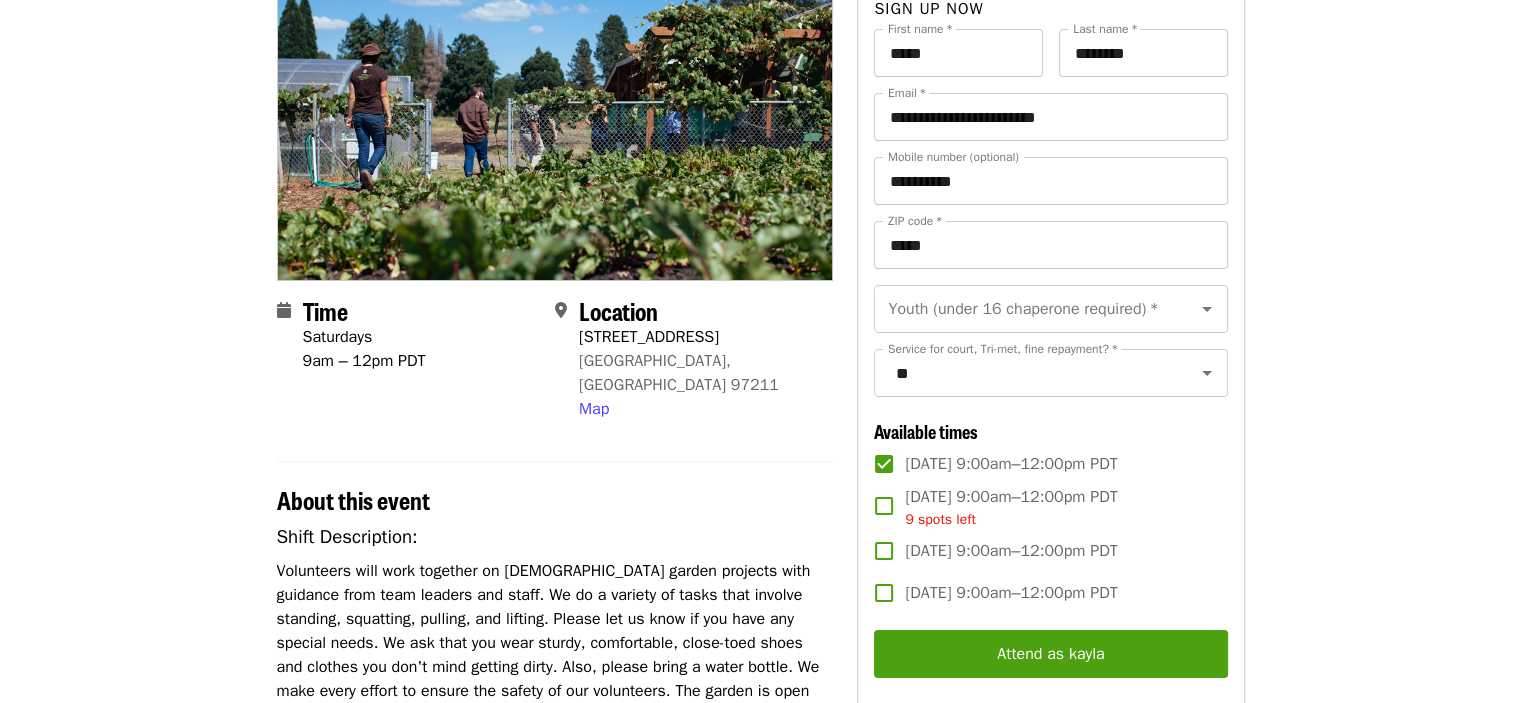 scroll, scrollTop: 600, scrollLeft: 0, axis: vertical 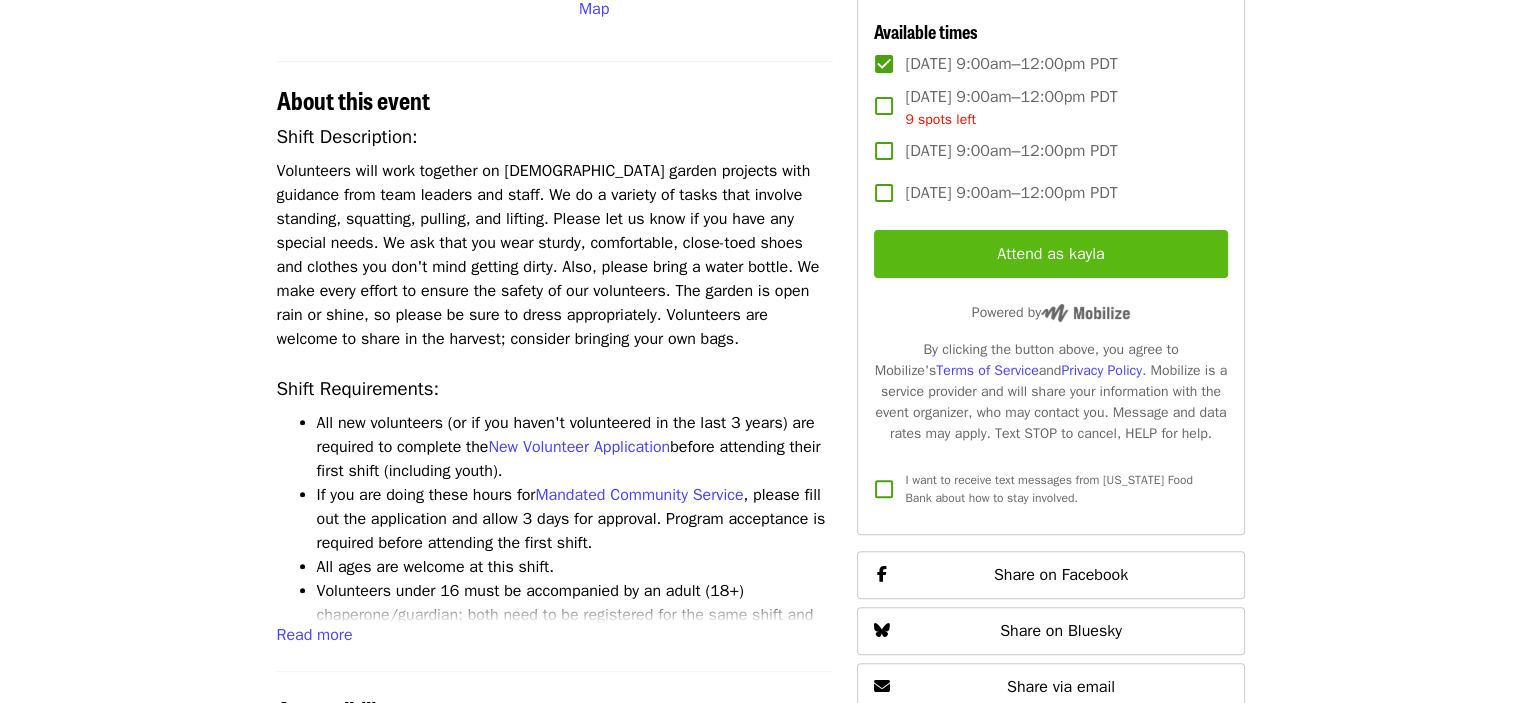 click on "Attend as kayla" at bounding box center [1050, 254] 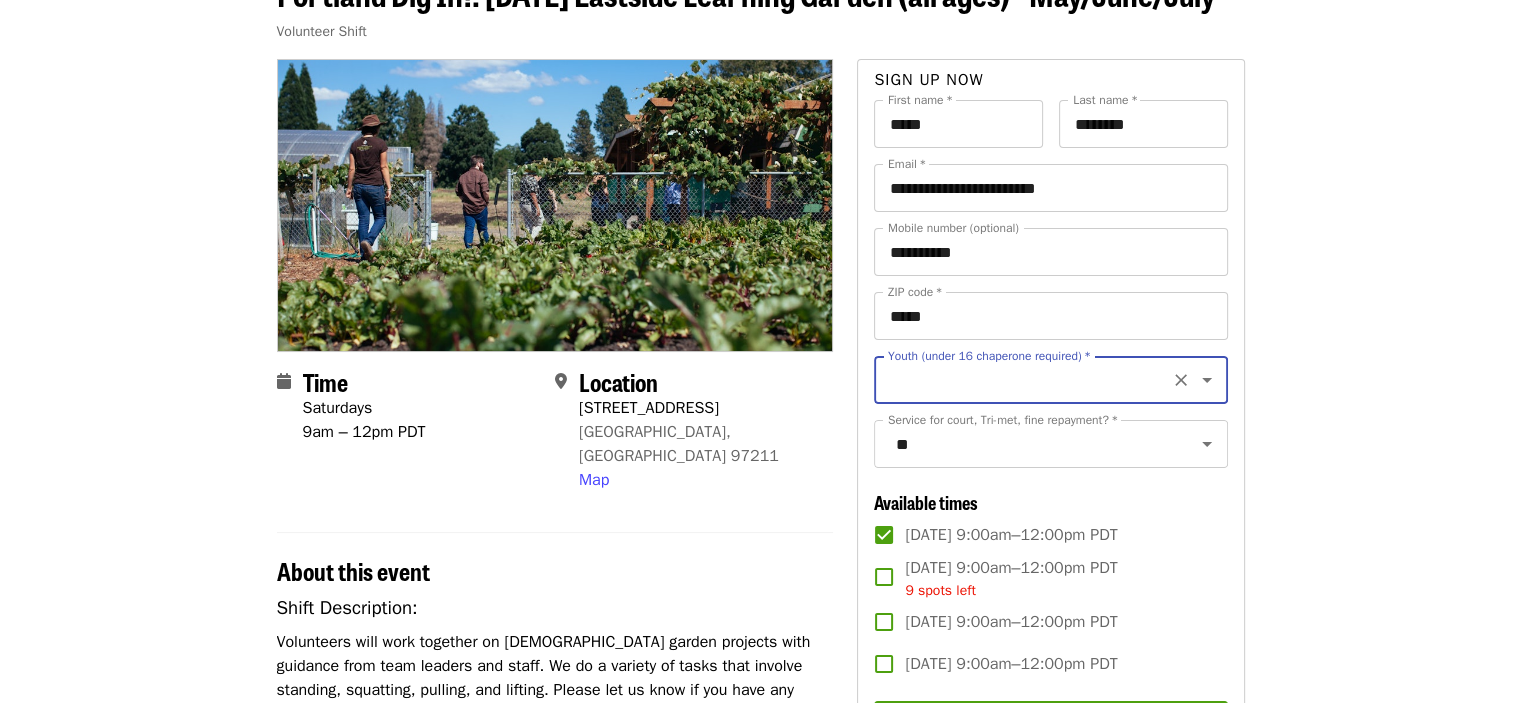 scroll, scrollTop: 124, scrollLeft: 0, axis: vertical 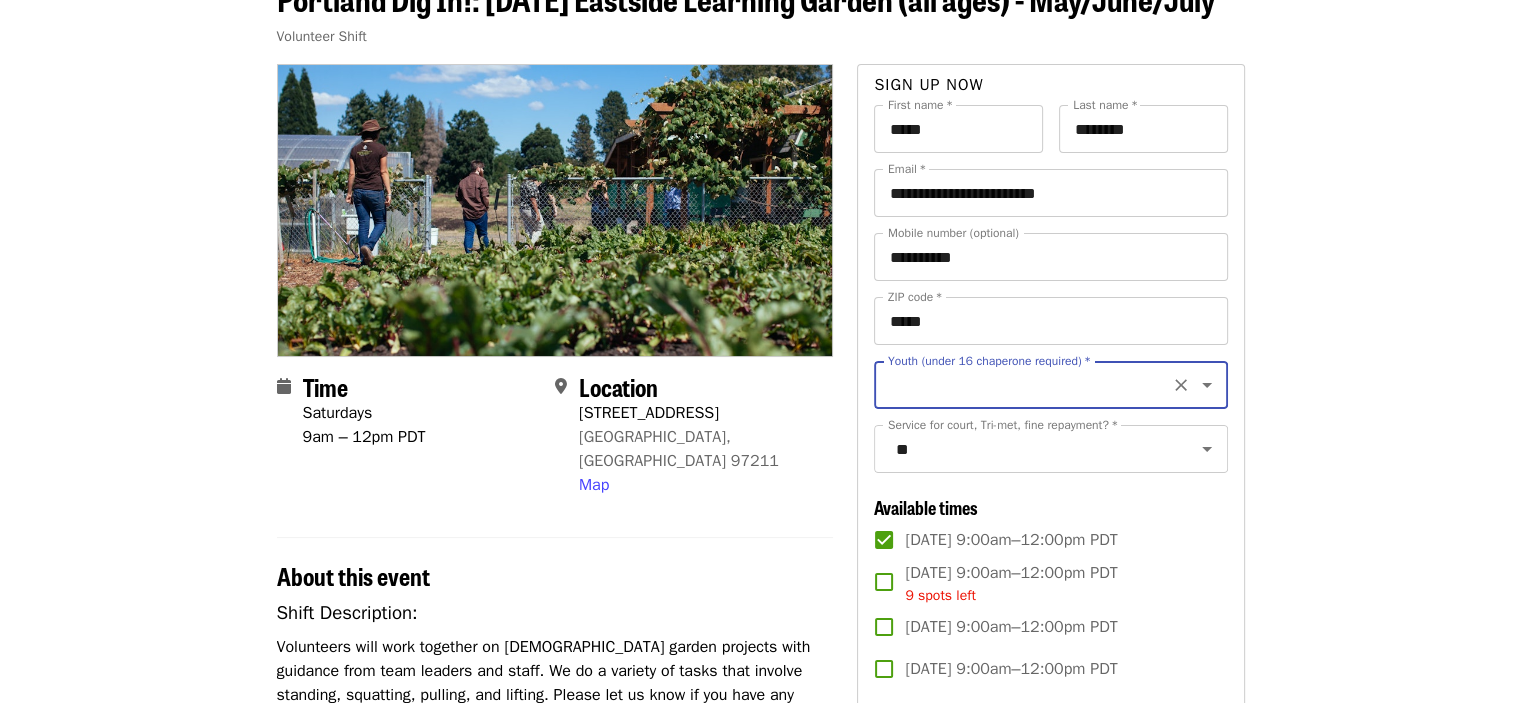 click on "Youth (under 16 chaperone required)   *" at bounding box center (1026, 385) 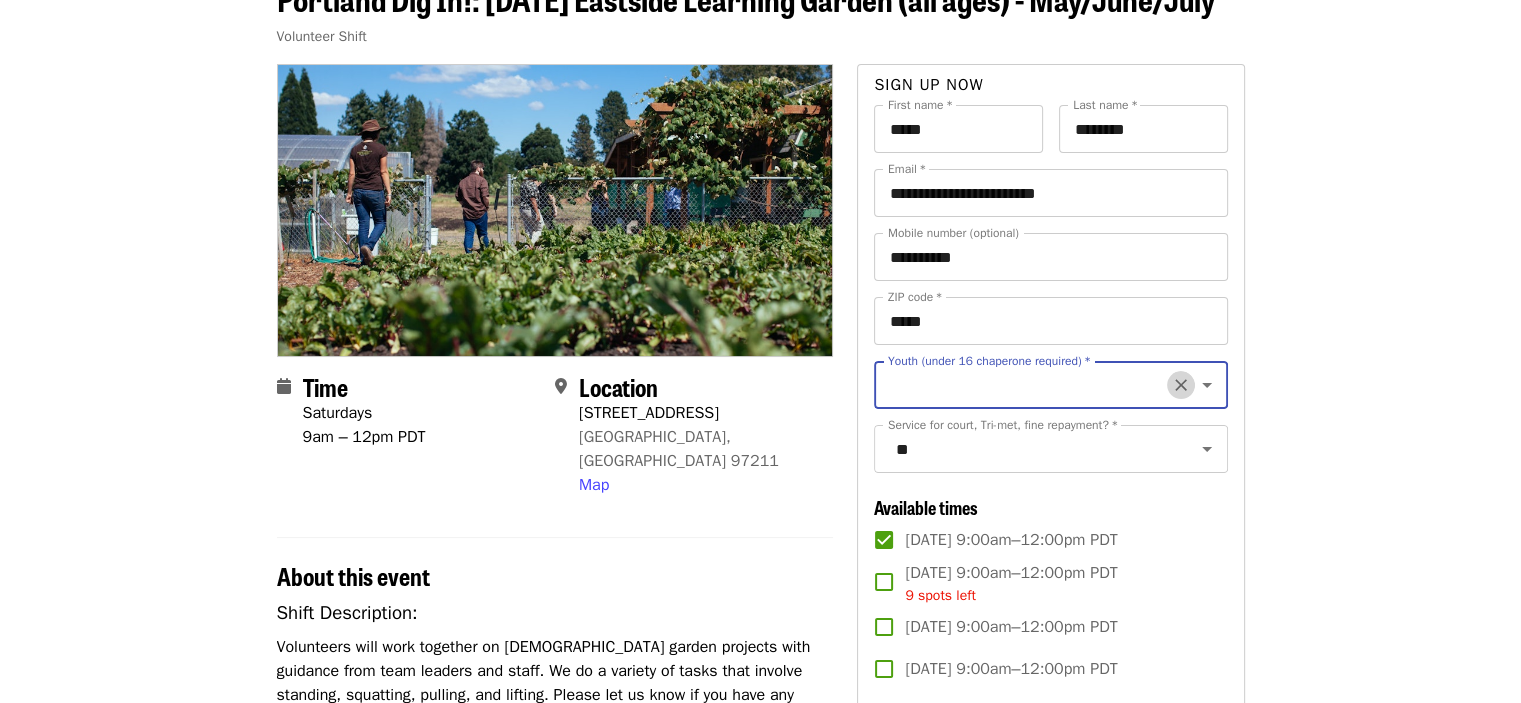 click 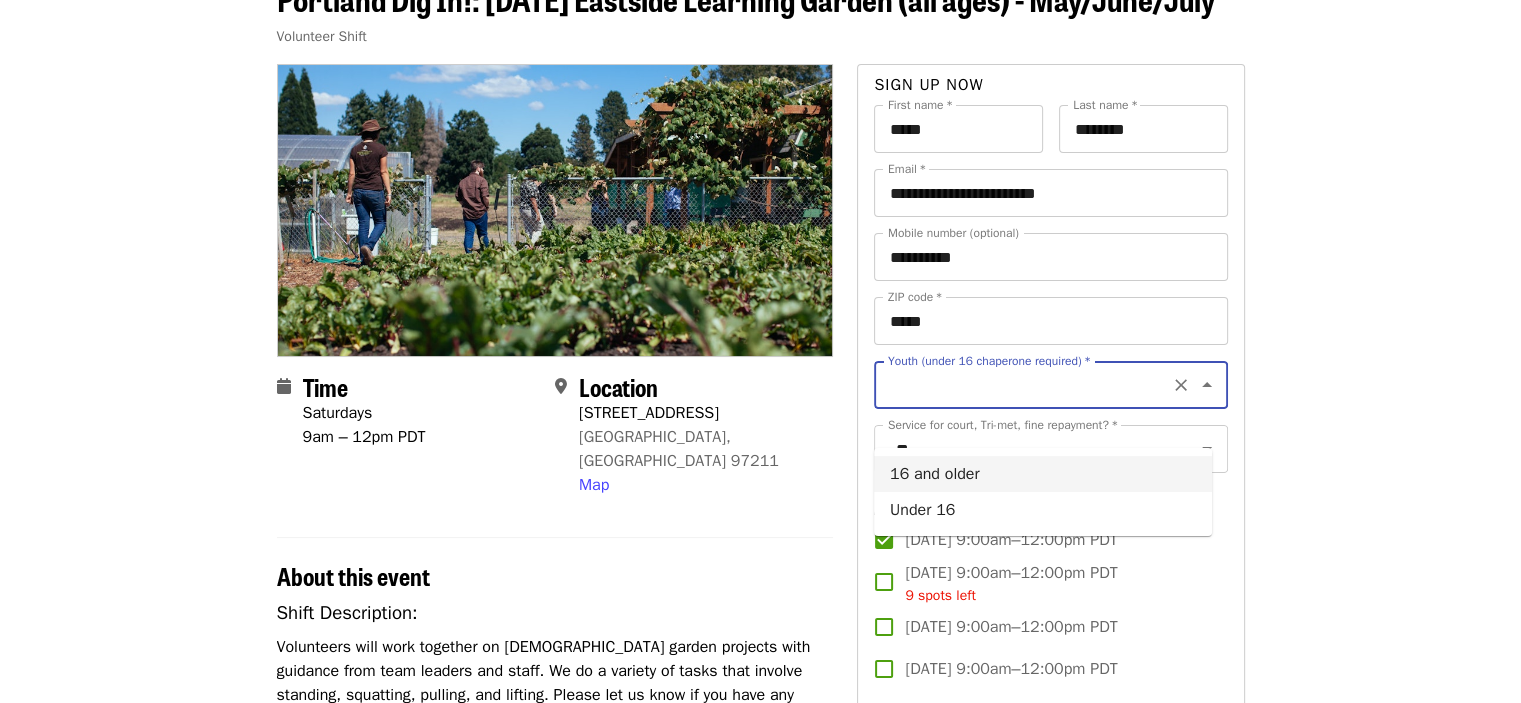 click on "Youth (under 16 chaperone required)   *" at bounding box center (1026, 385) 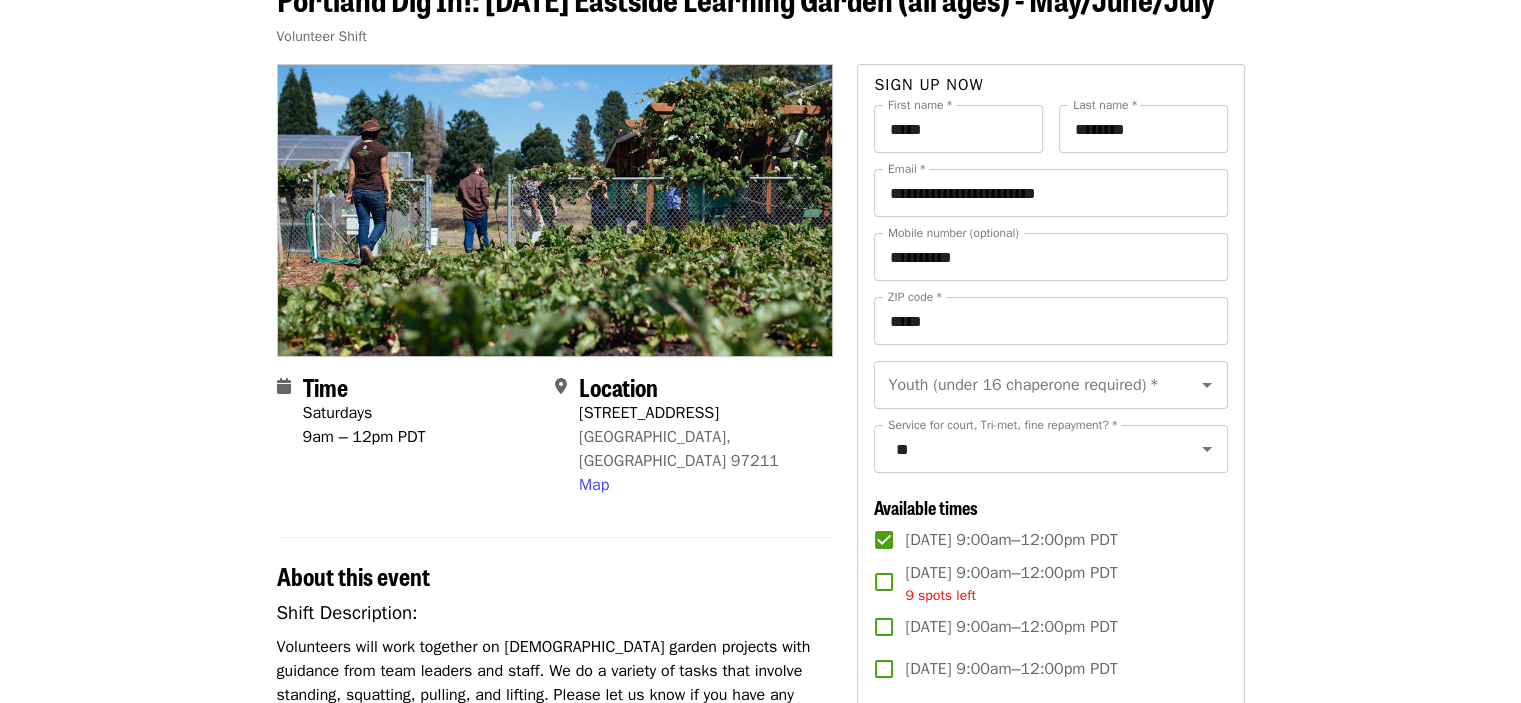click on "Portland Dig In!: Saturday Eastside Learning Garden (all ages) - May/June/July Volunteer Shift Time Saturdays 9am – 12pm PDT Location 7910 NE 33rd Dr Portland, OR 97211 Map About this event Shift Description:
Volunteers will work together on seasonal garden projects with guidance from team leaders and staff. We do a variety of tasks that involve standing, squatting, pulling, and lifting. Please let us know if you have any special needs. We ask that you wear sturdy, comfortable, close-toed shoes and clothes you don't mind getting dirty. Also, please bring a water bottle. We make every effort to ensure the safety of our volunteers. The garden is open rain or shine, so please be sure to dress appropriately. Volunteers are welcome to share in the harvest; consider bringing your own bags.
Shift Requirements:
All new volunteers (or if you haven't volunteered in the last 3 years) are required to complete the  New Volunteer Application  before attending their first shift (including youth).
English" at bounding box center (760, 915) 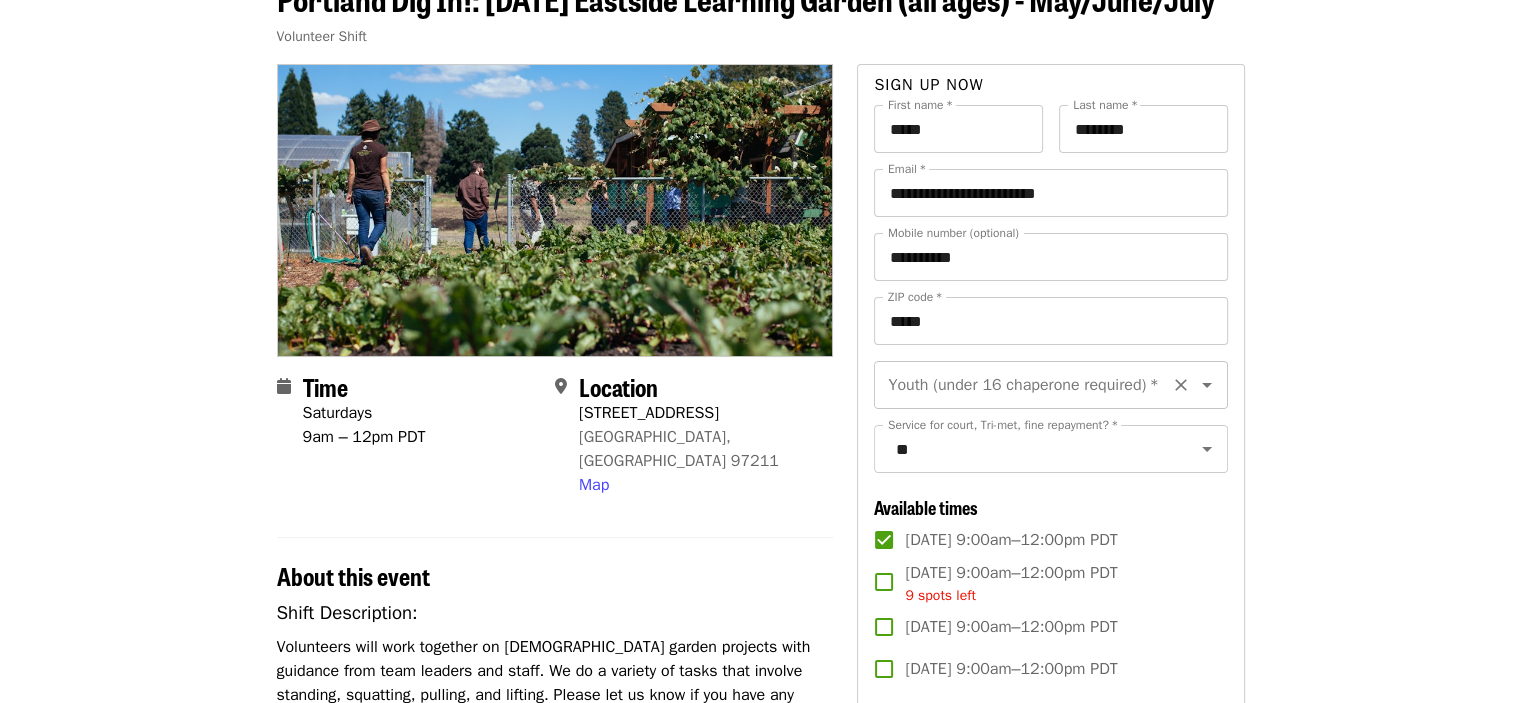 click on "Youth (under 16 chaperone required)   *" at bounding box center (1026, 385) 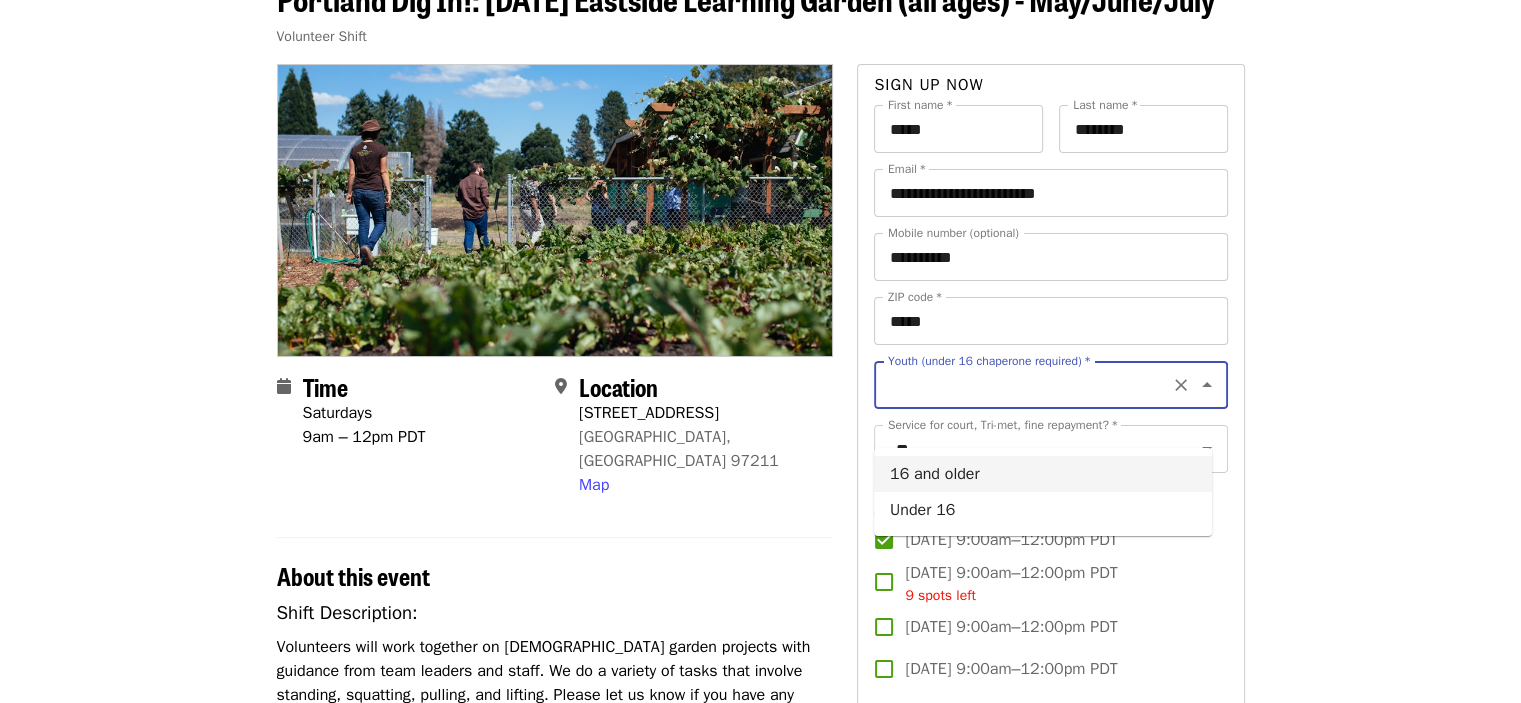click on "16 and older" at bounding box center [1043, 474] 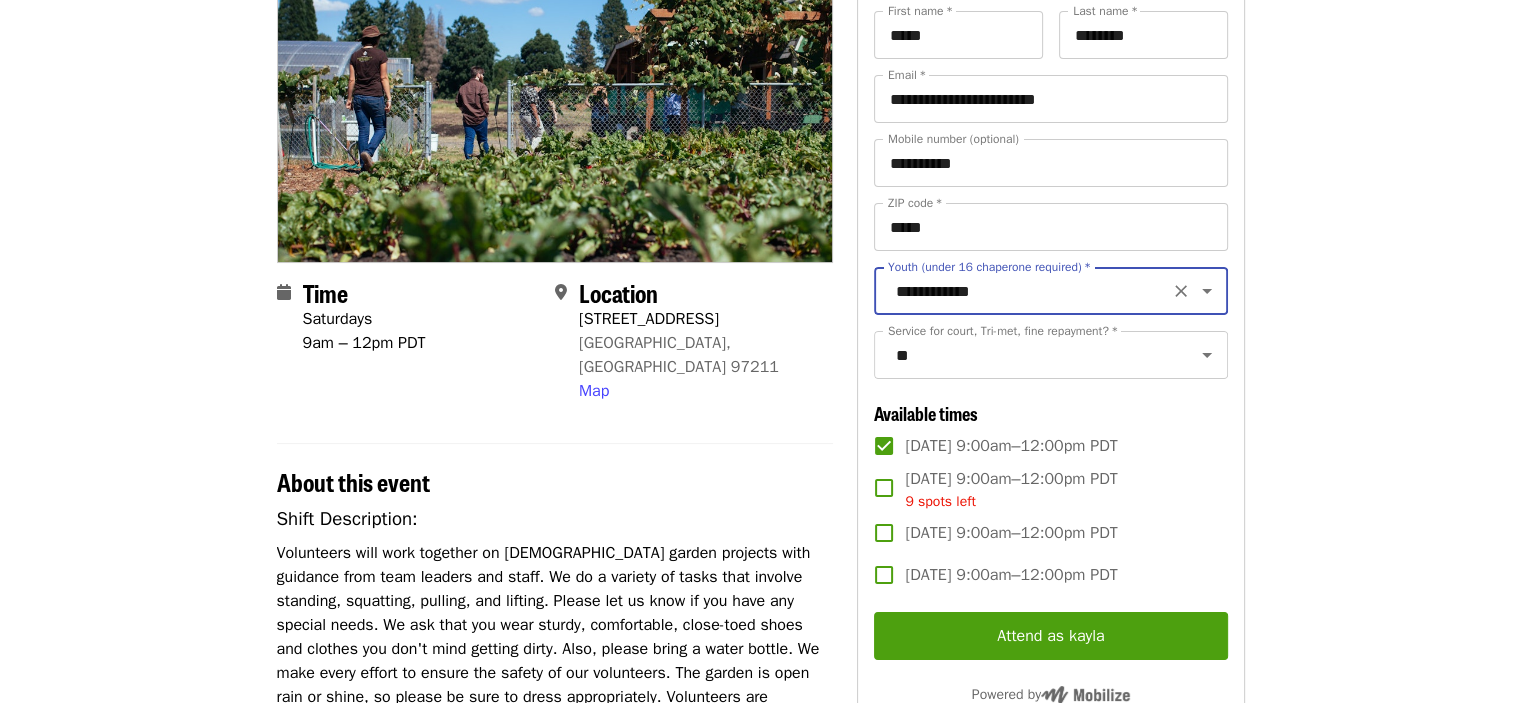 scroll, scrollTop: 324, scrollLeft: 0, axis: vertical 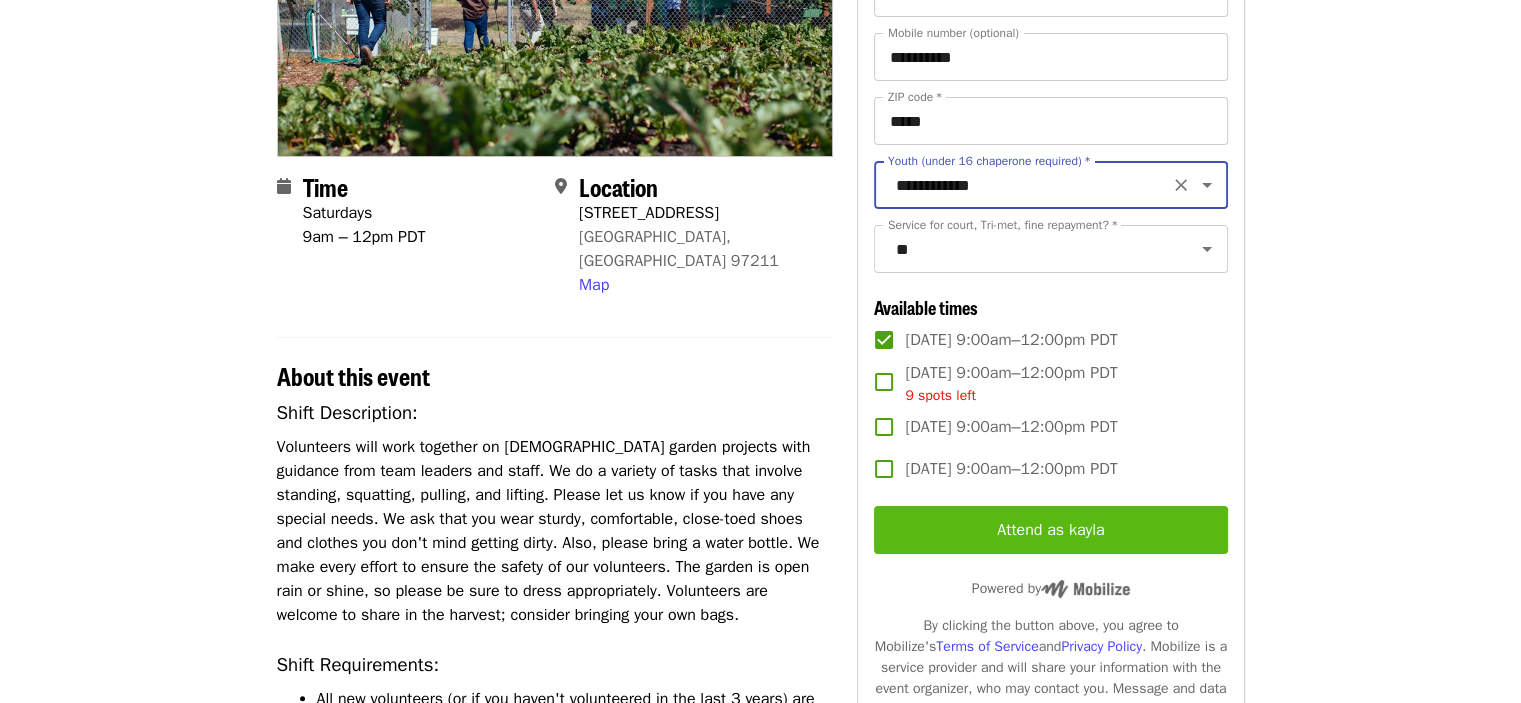 click on "Attend as kayla" at bounding box center [1050, 530] 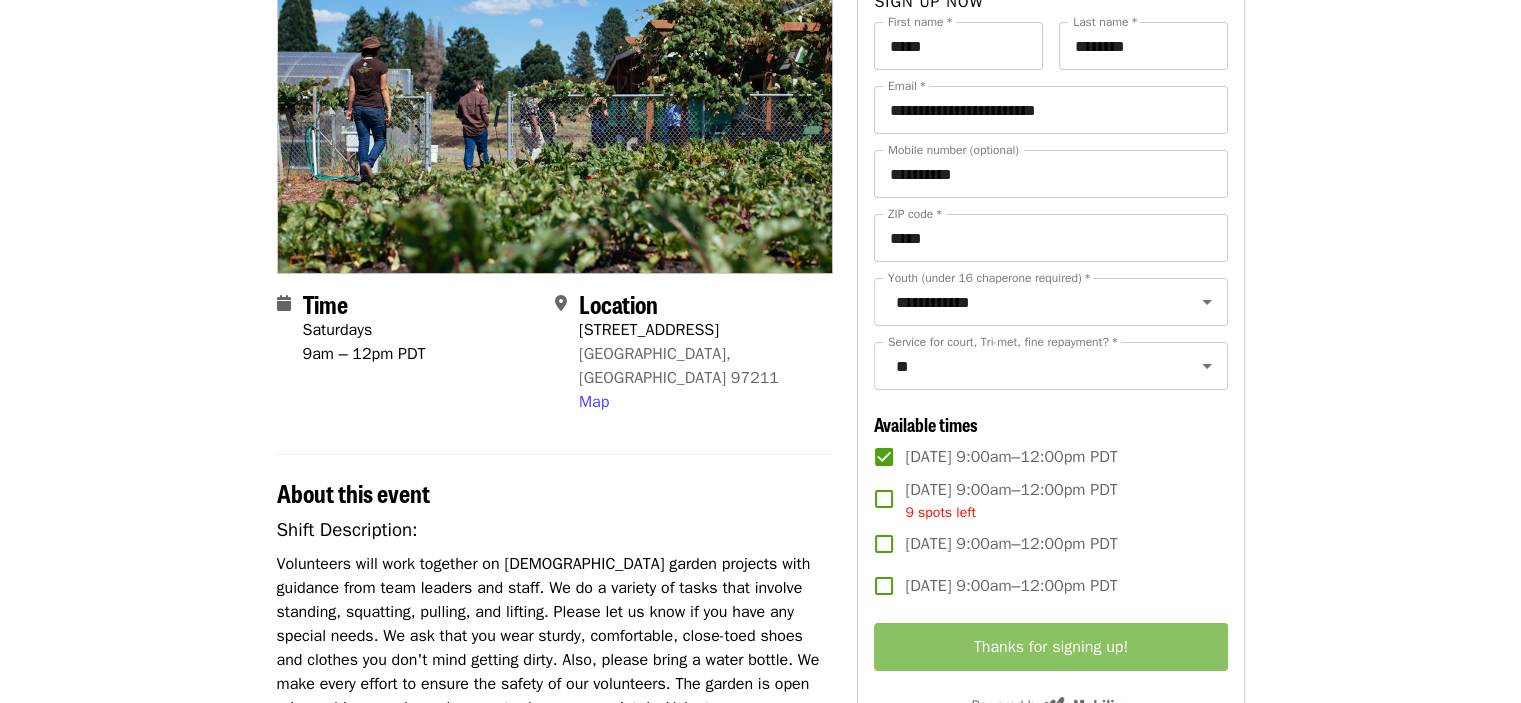 scroll, scrollTop: 0, scrollLeft: 0, axis: both 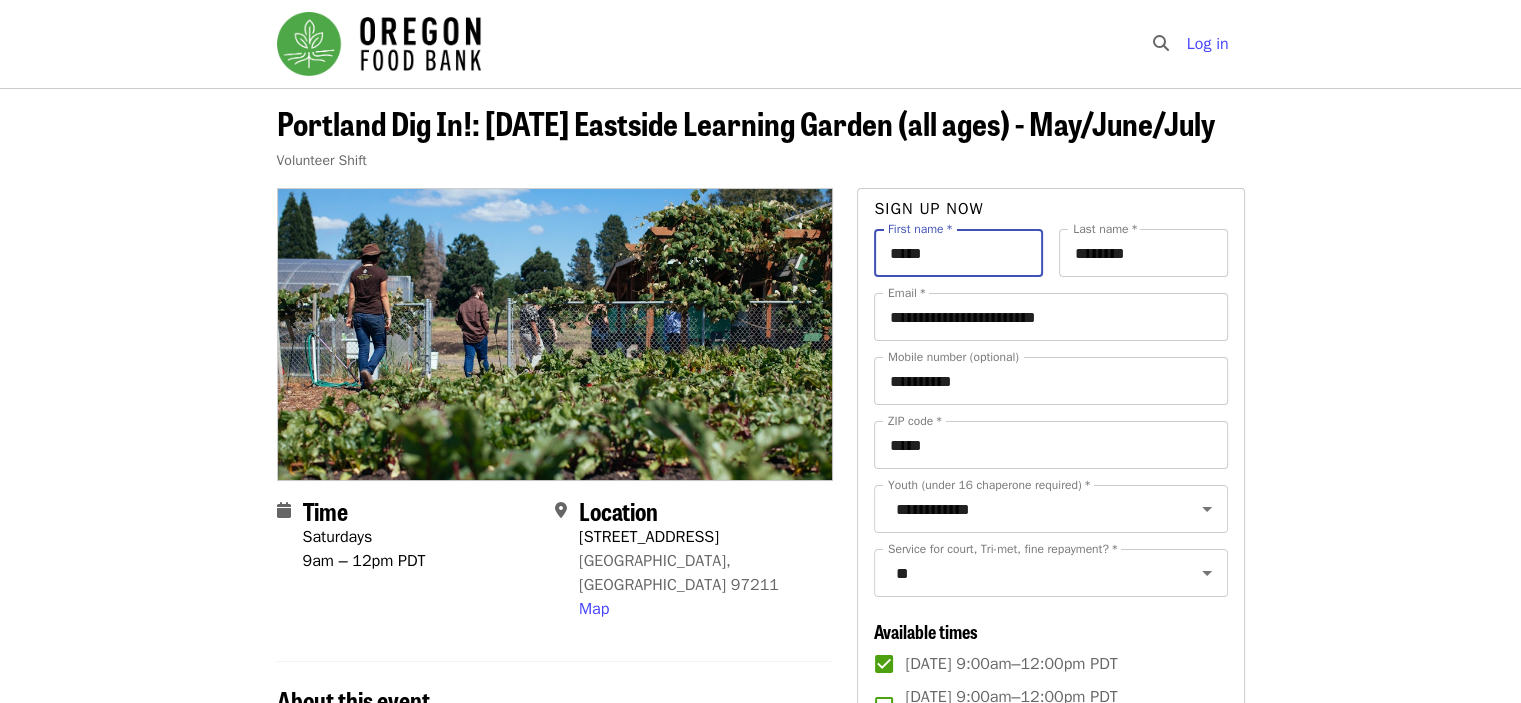 drag, startPoint x: 943, startPoint y: 294, endPoint x: 833, endPoint y: 294, distance: 110 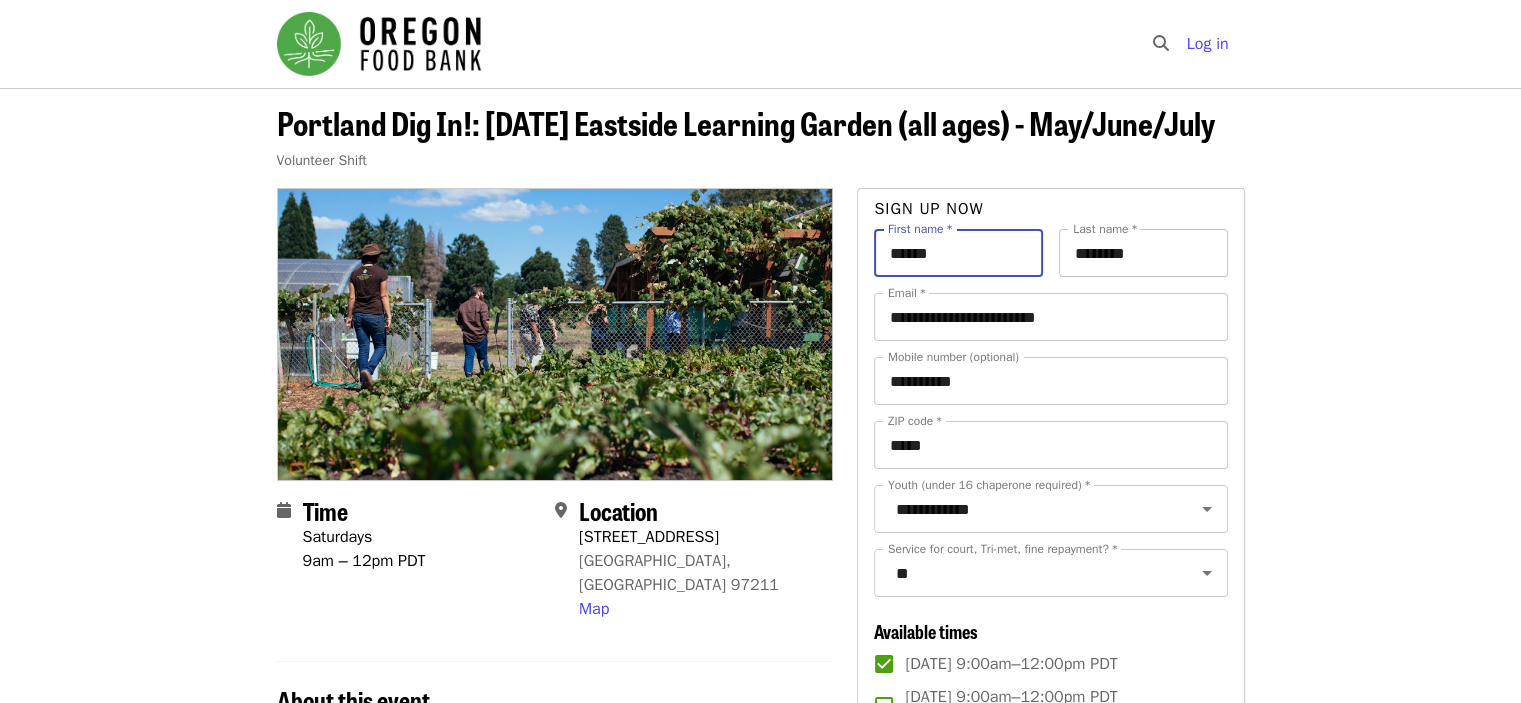 type on "*****" 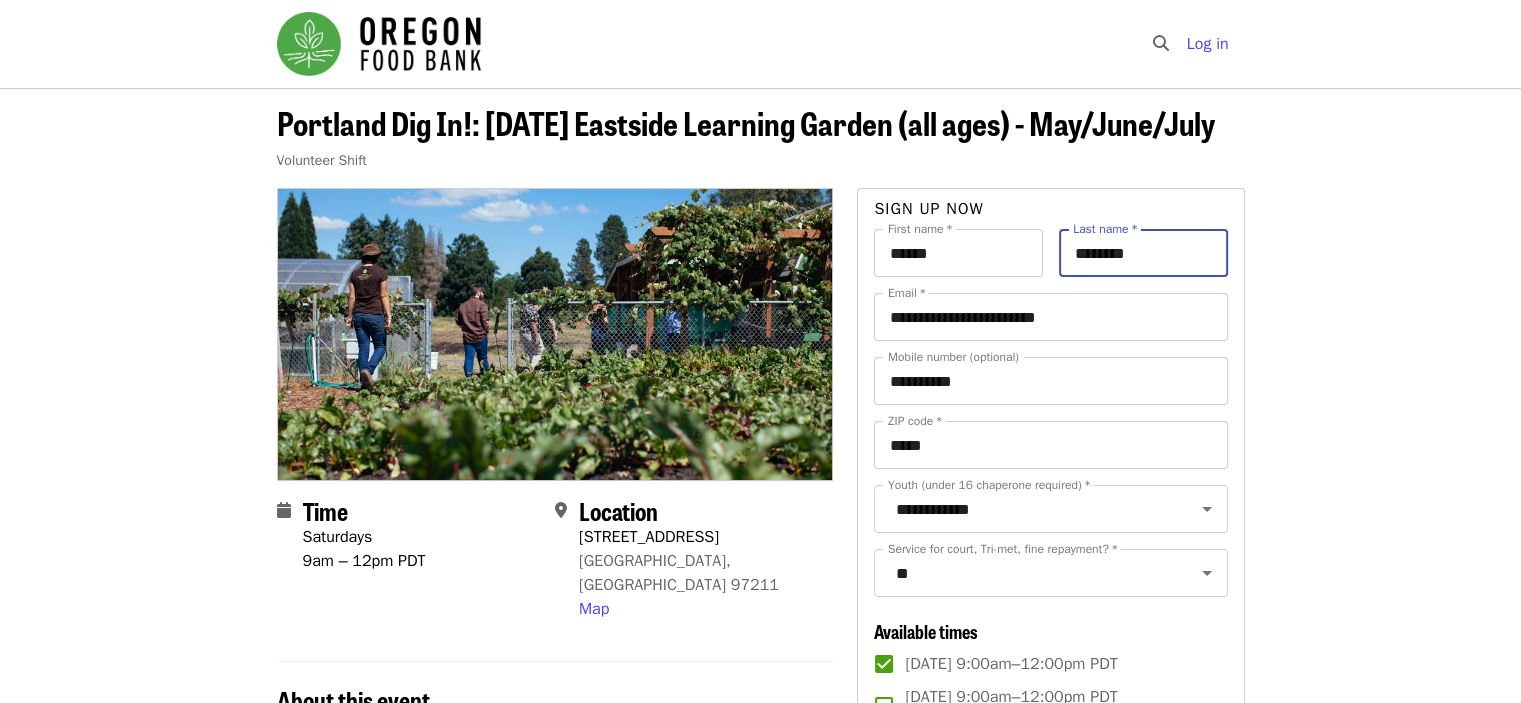 drag, startPoint x: 1171, startPoint y: 292, endPoint x: 1068, endPoint y: 300, distance: 103.31021 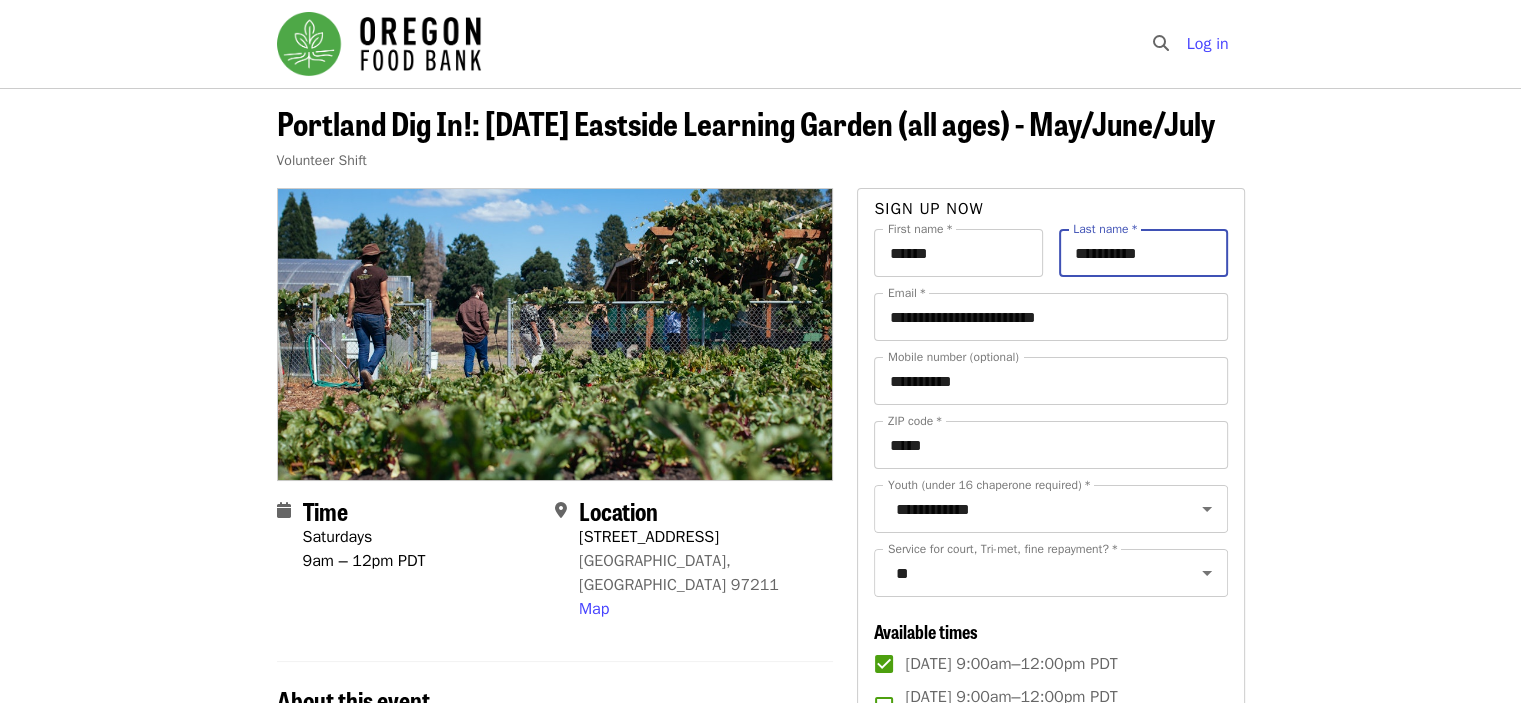 type on "**********" 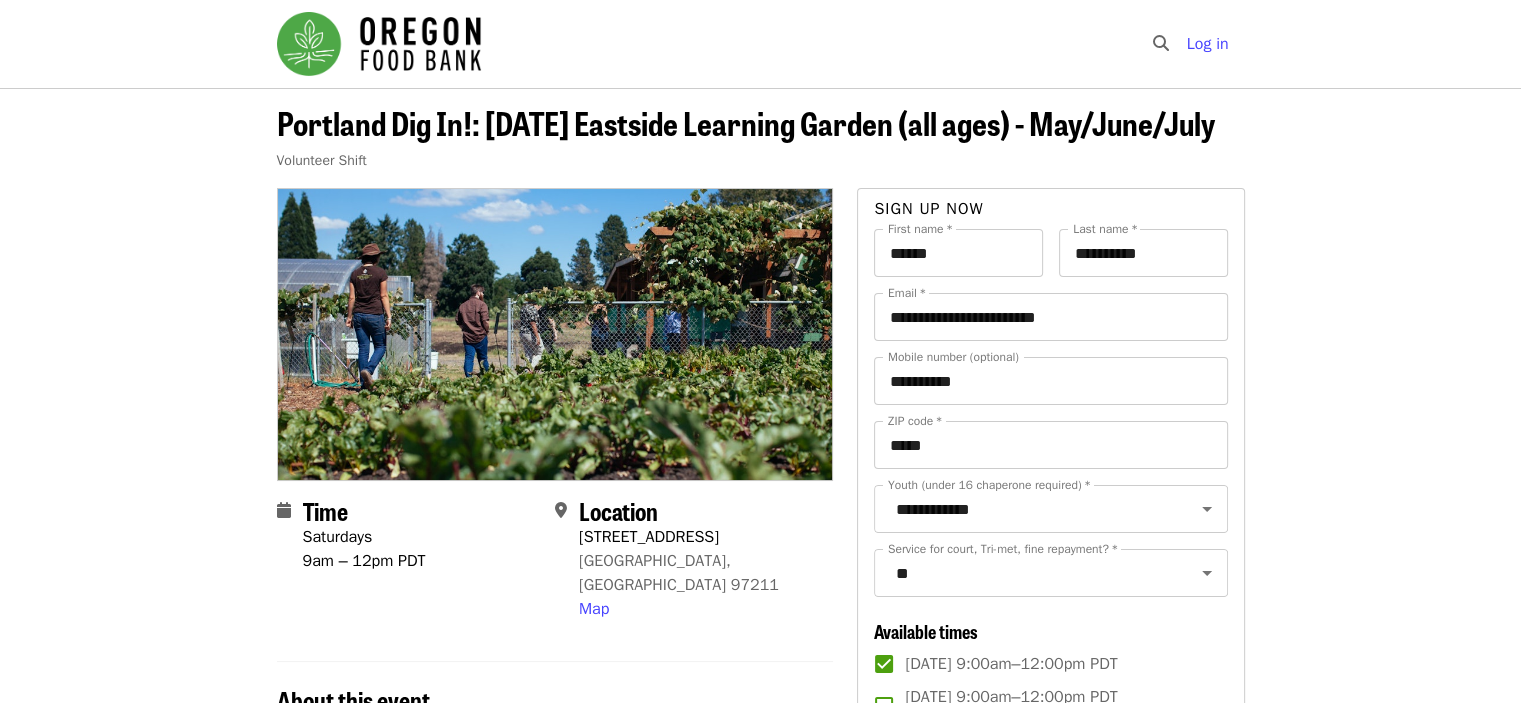 drag, startPoint x: 1516, startPoint y: 306, endPoint x: 1384, endPoint y: 371, distance: 147.13599 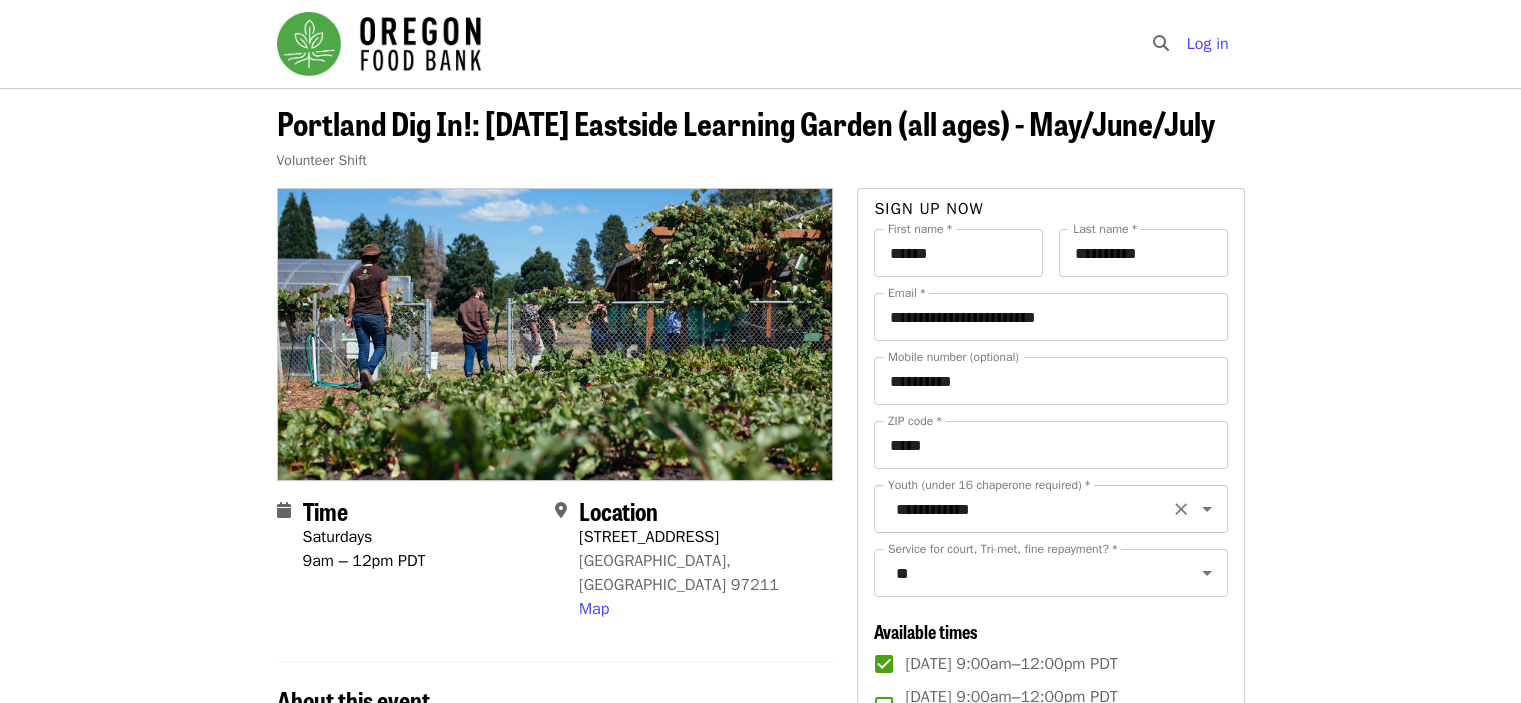click on "**********" at bounding box center [1026, 509] 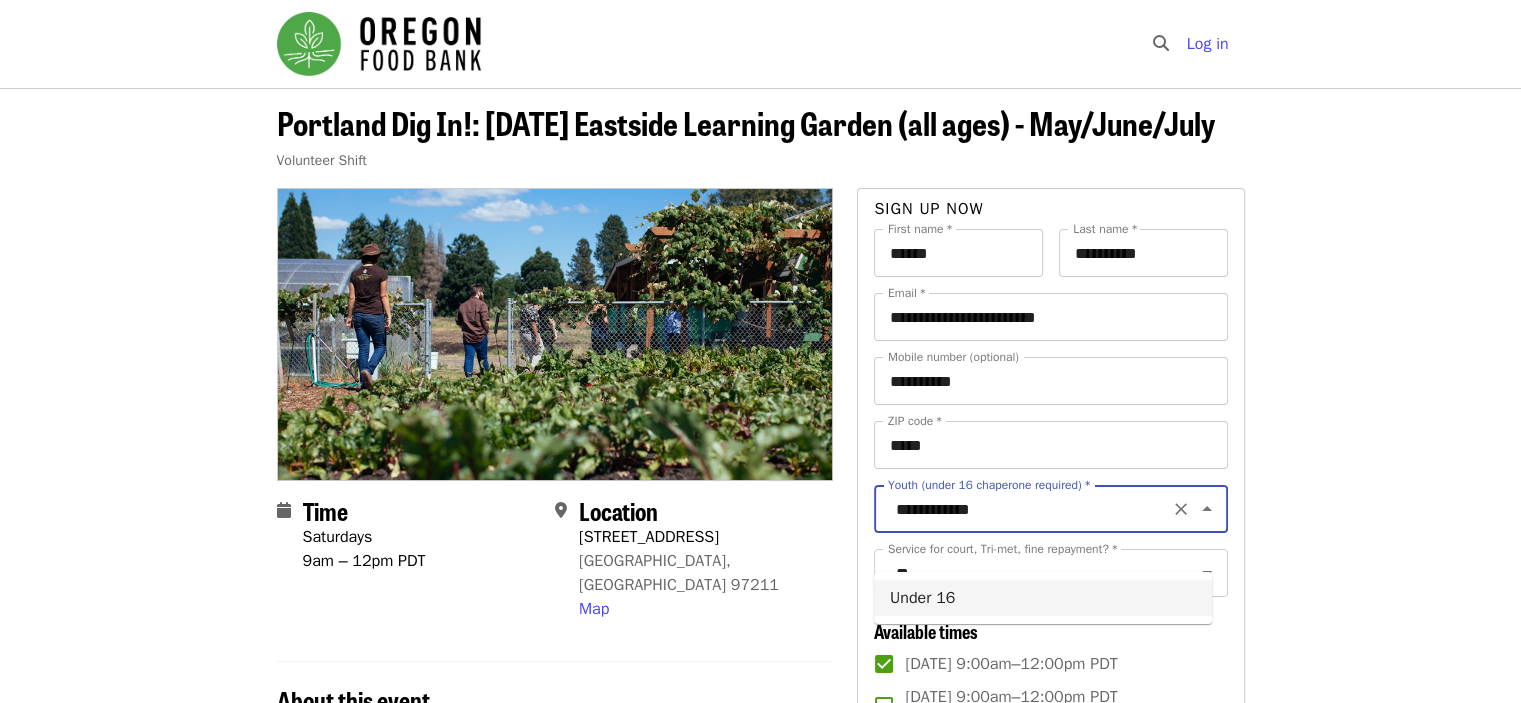 click on "Under 16" at bounding box center (1043, 598) 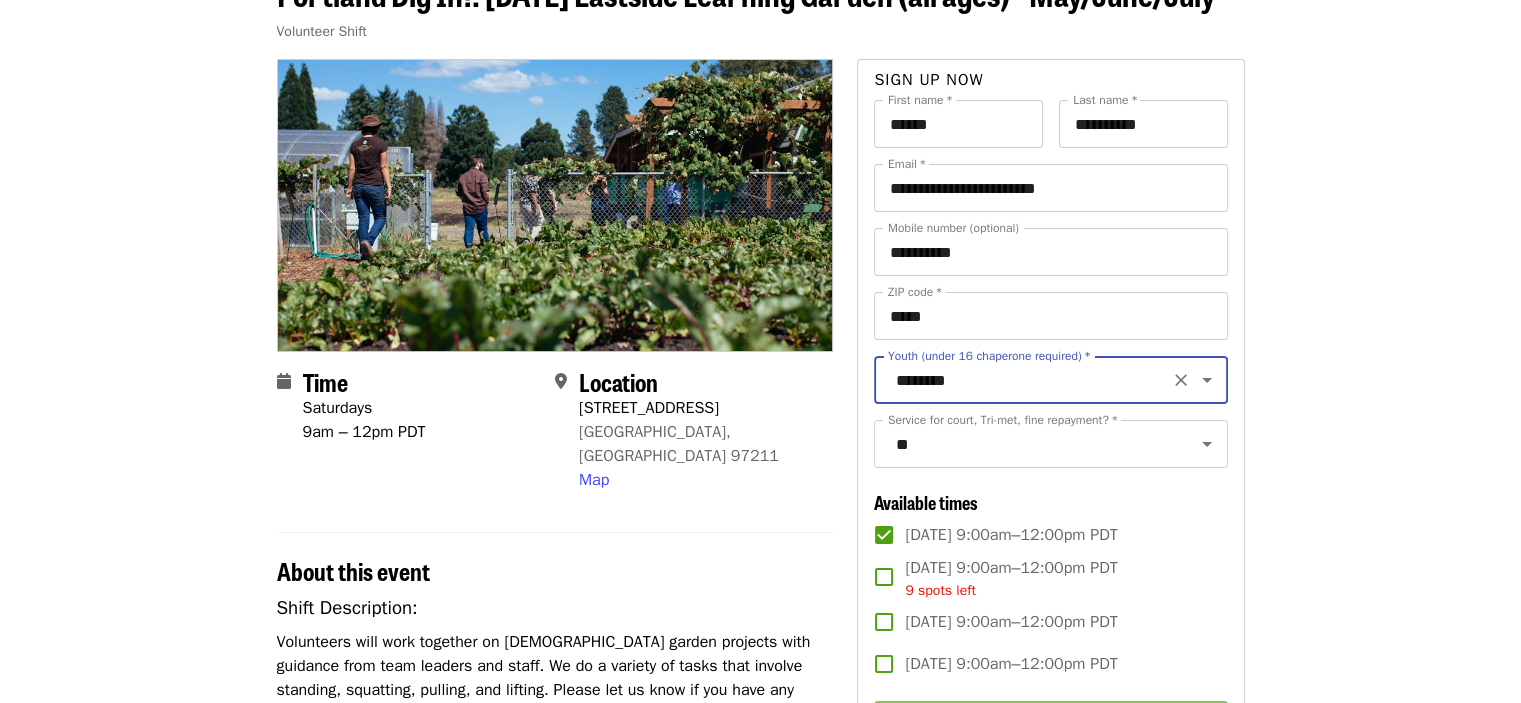 scroll, scrollTop: 300, scrollLeft: 0, axis: vertical 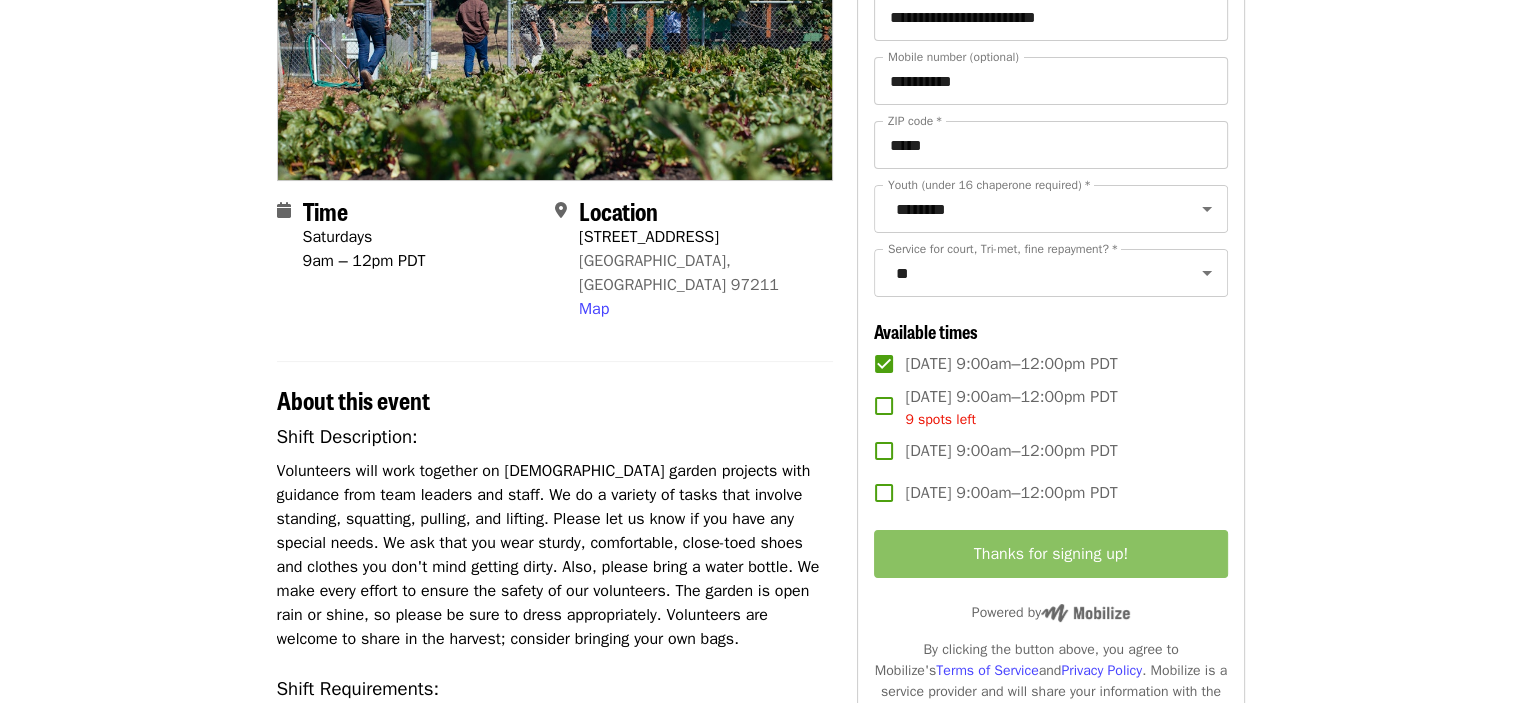 click on "Portland Dig In!: Saturday Eastside Learning Garden (all ages) - May/June/July Volunteer Shift Time Saturdays 9am – 12pm PDT Location 7910 NE 33rd Dr Portland, OR 97211 Map About this event Shift Description:
Volunteers will work together on seasonal garden projects with guidance from team leaders and staff. We do a variety of tasks that involve standing, squatting, pulling, and lifting. Please let us know if you have any special needs. We ask that you wear sturdy, comfortable, close-toed shoes and clothes you don't mind getting dirty. Also, please bring a water bottle. We make every effort to ensure the safety of our volunteers. The garden is open rain or shine, so please be sure to dress appropriately. Volunteers are welcome to share in the harvest; consider bringing your own bags.
Shift Requirements:
All new volunteers (or if you haven't volunteered in the last 3 years) are required to complete the  New Volunteer Application  before attending their first shift (including youth).
English" at bounding box center (760, 739) 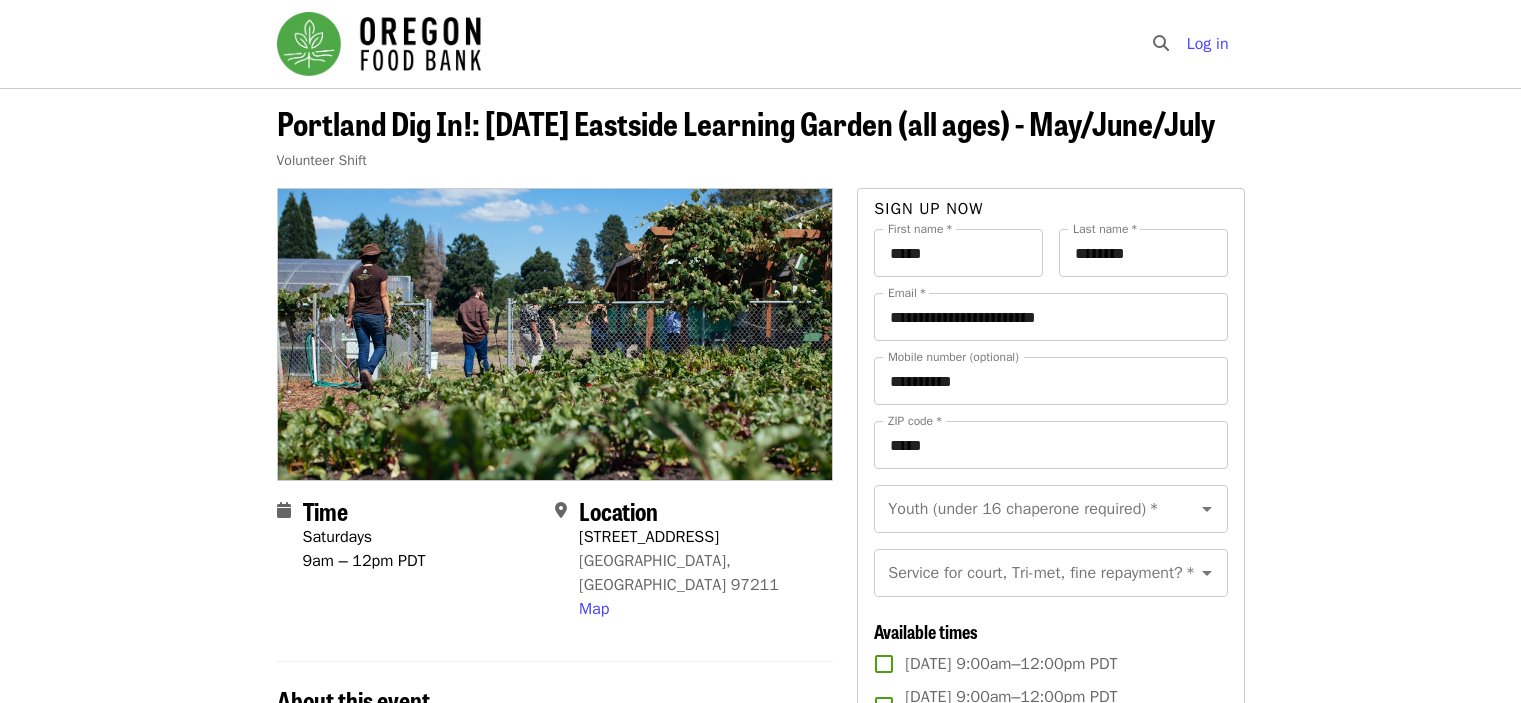scroll, scrollTop: 300, scrollLeft: 0, axis: vertical 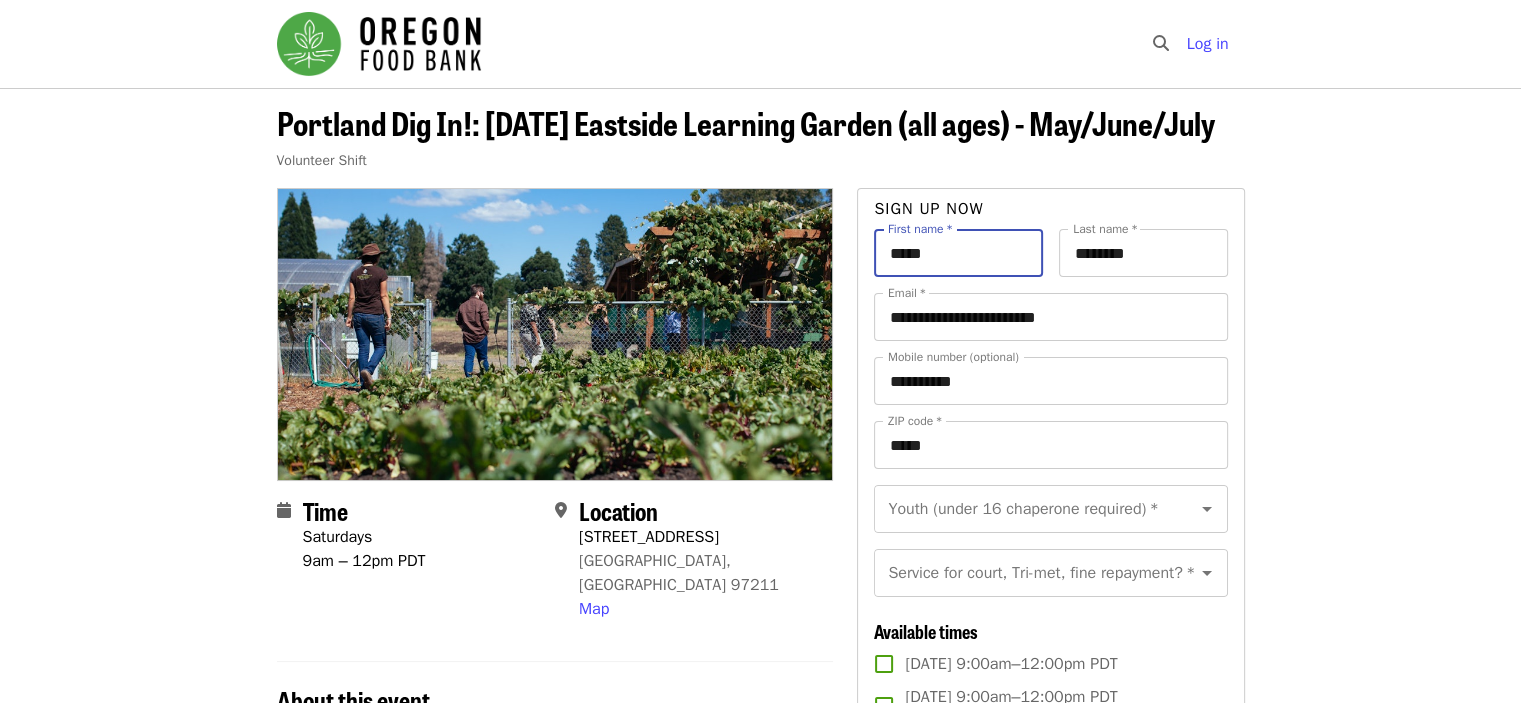 drag, startPoint x: 963, startPoint y: 285, endPoint x: 816, endPoint y: 297, distance: 147.48898 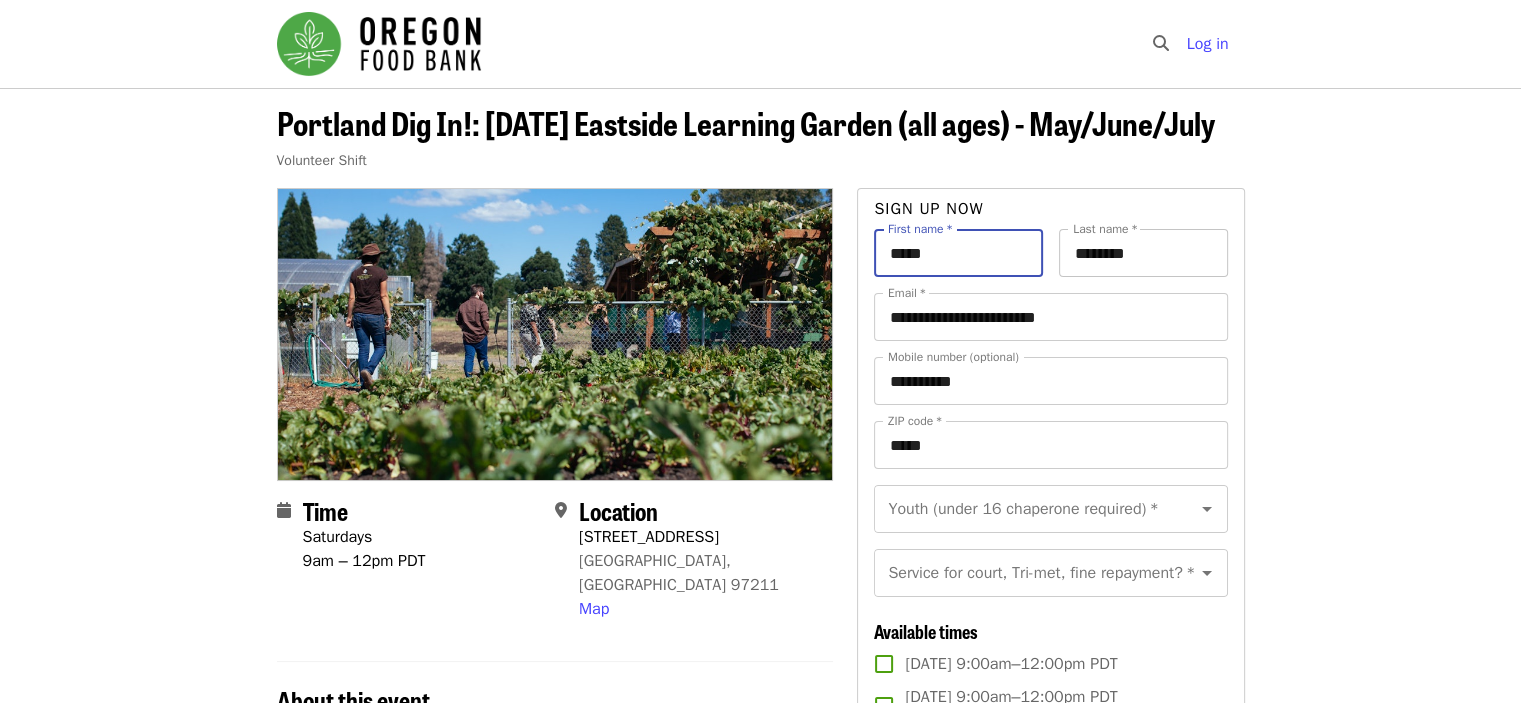 type on "*****" 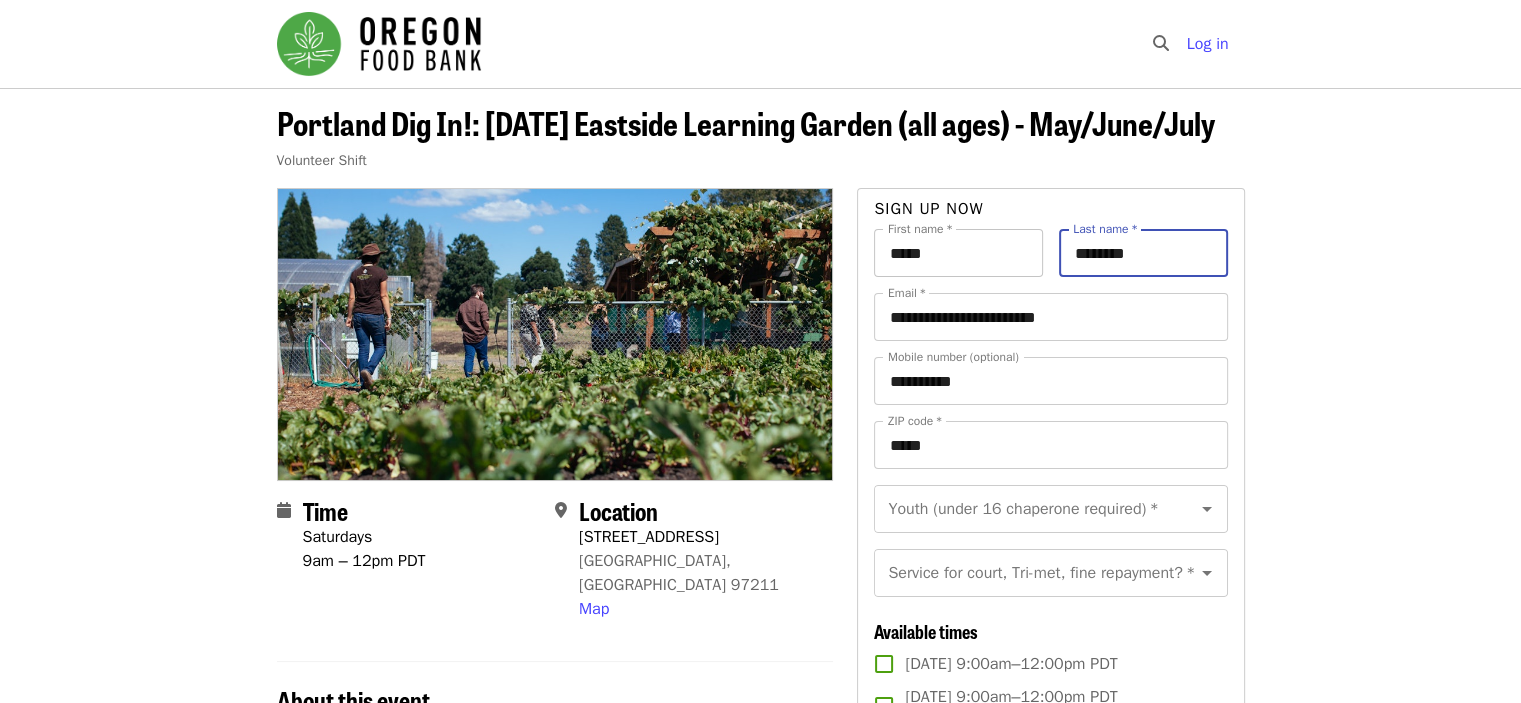 drag, startPoint x: 1180, startPoint y: 296, endPoint x: 1021, endPoint y: 307, distance: 159.38005 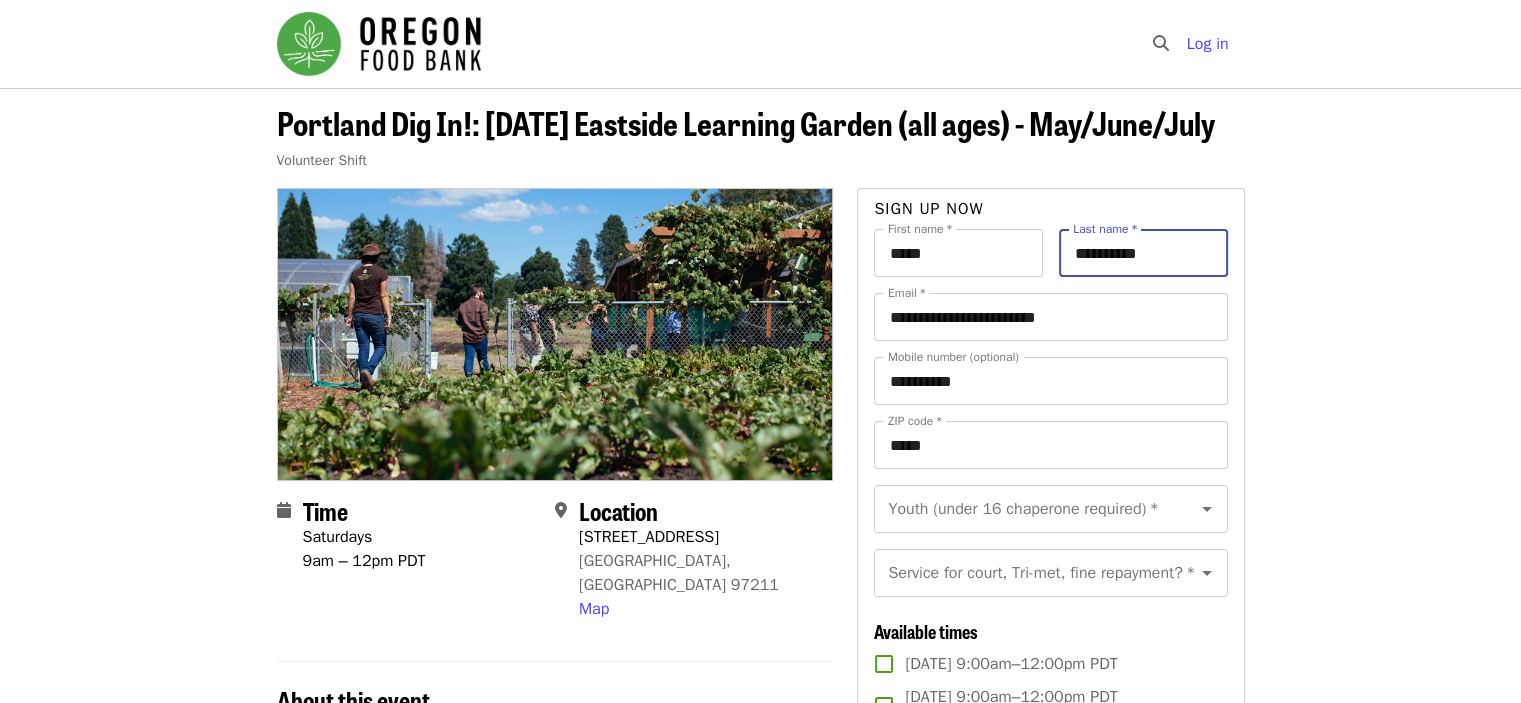 type on "**********" 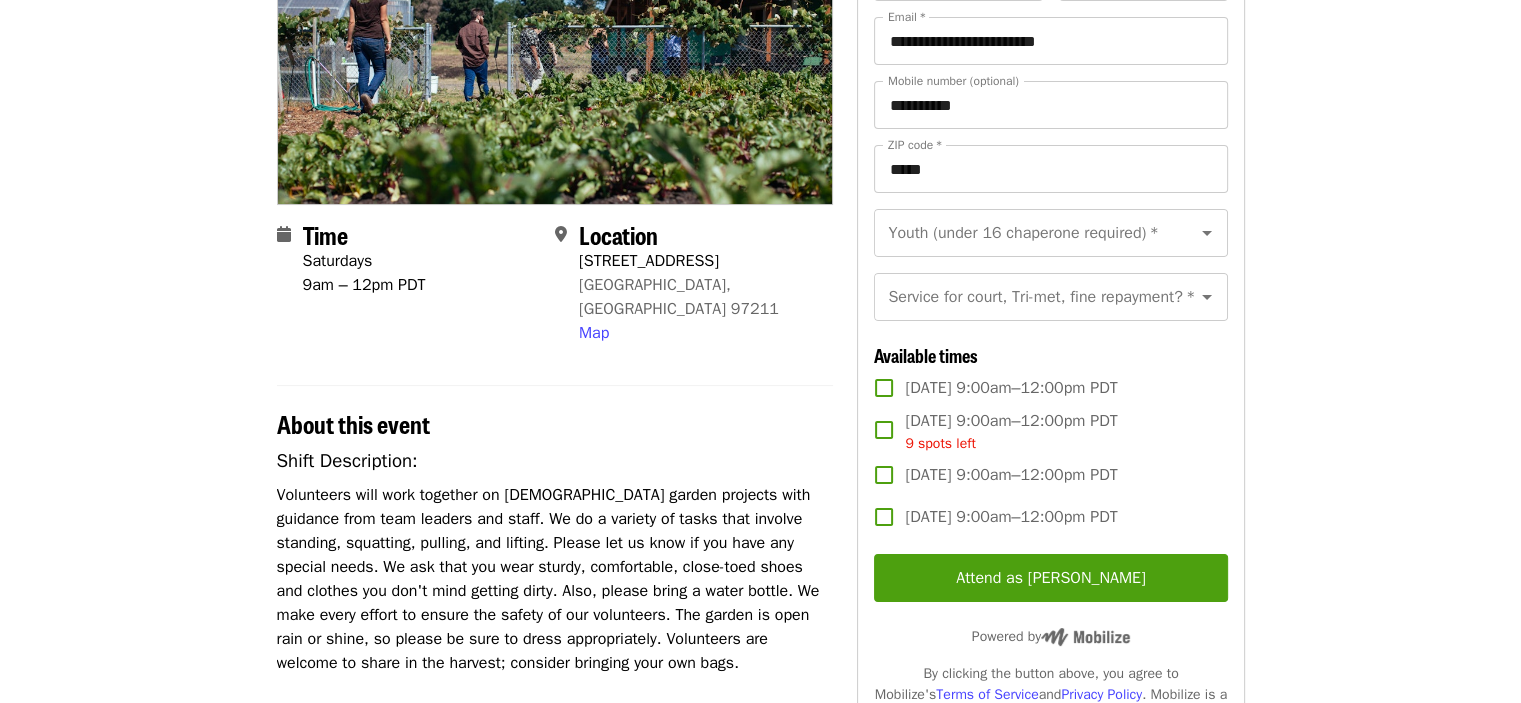 scroll, scrollTop: 300, scrollLeft: 0, axis: vertical 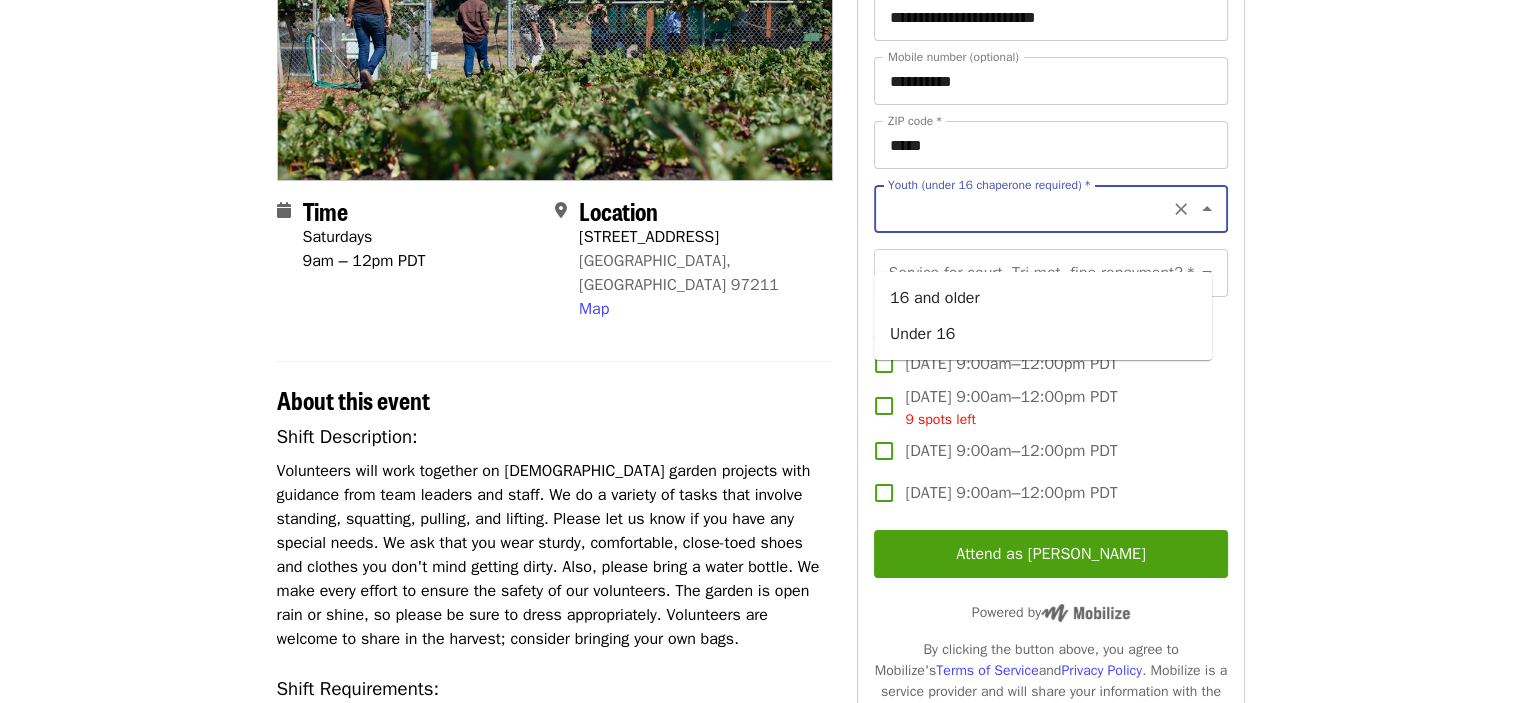 click on "Youth (under 16 chaperone required)   *" at bounding box center [1026, 209] 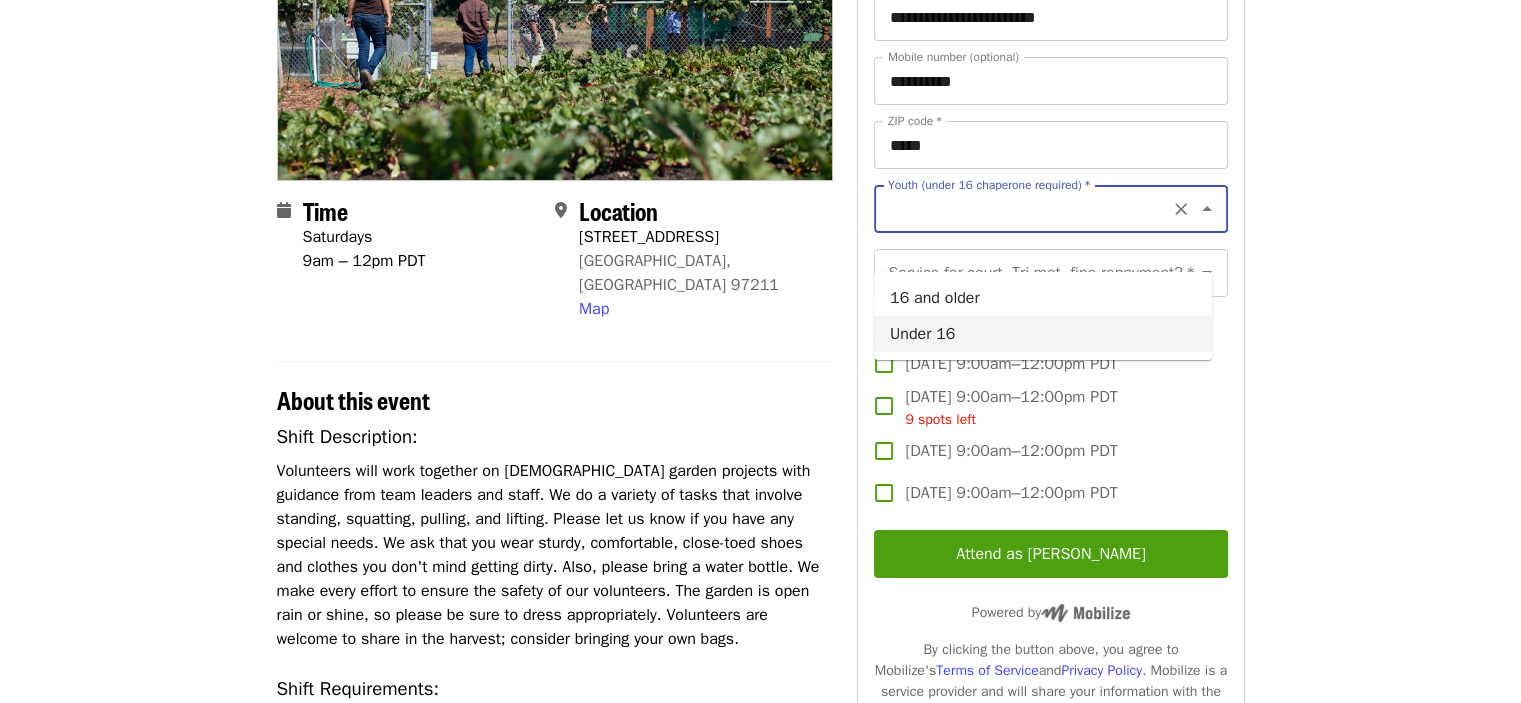 click on "Under 16" at bounding box center [1043, 334] 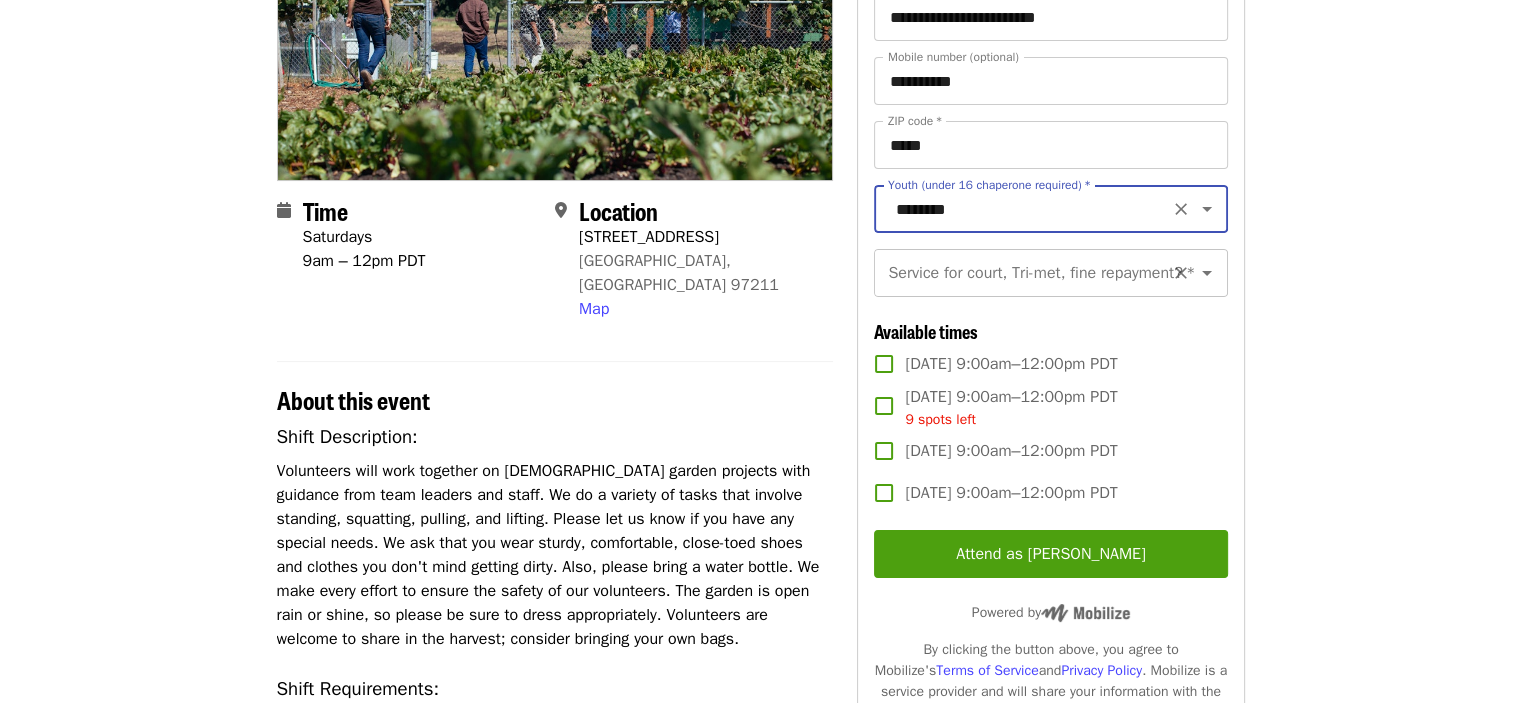 click on "Service for court, Tri-met, fine repayment?   *" at bounding box center [1026, 273] 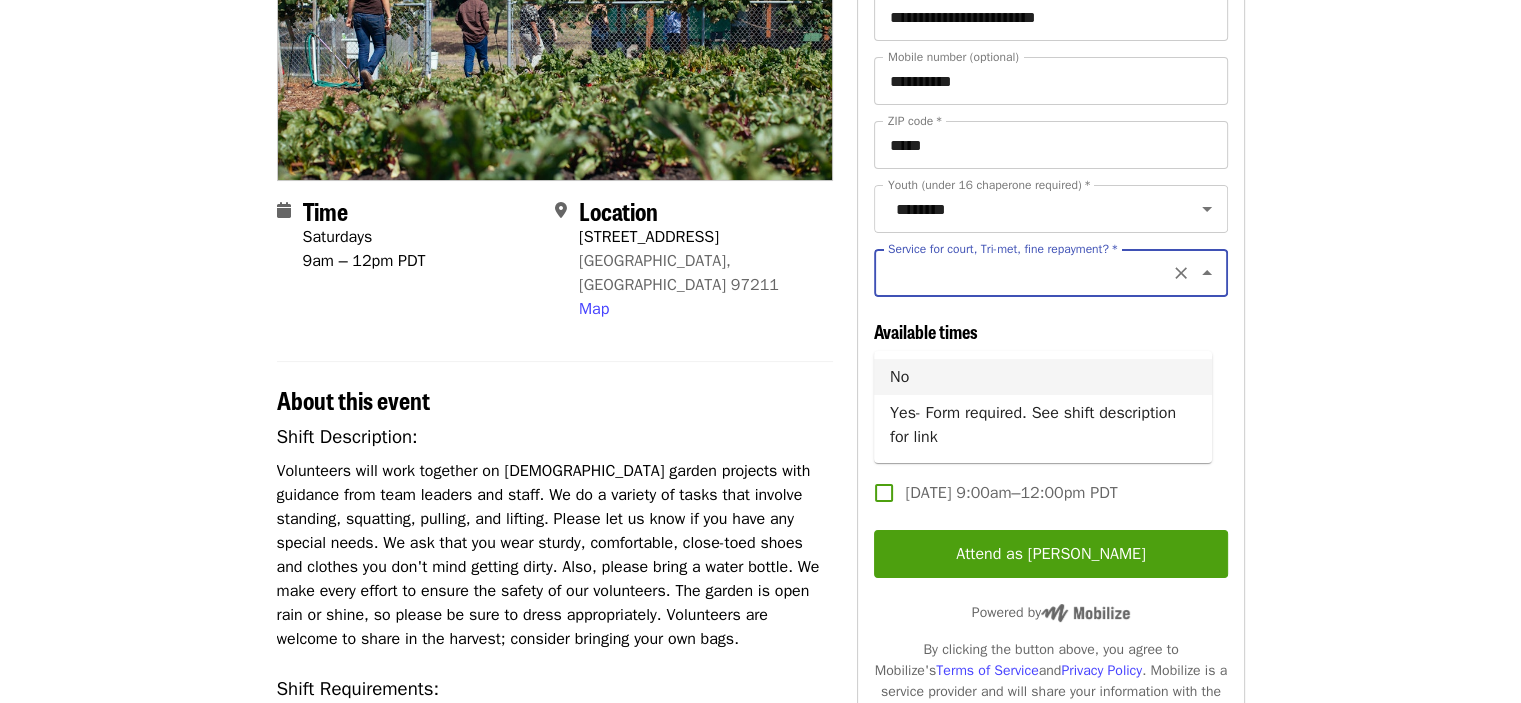 click on "No" at bounding box center (1043, 377) 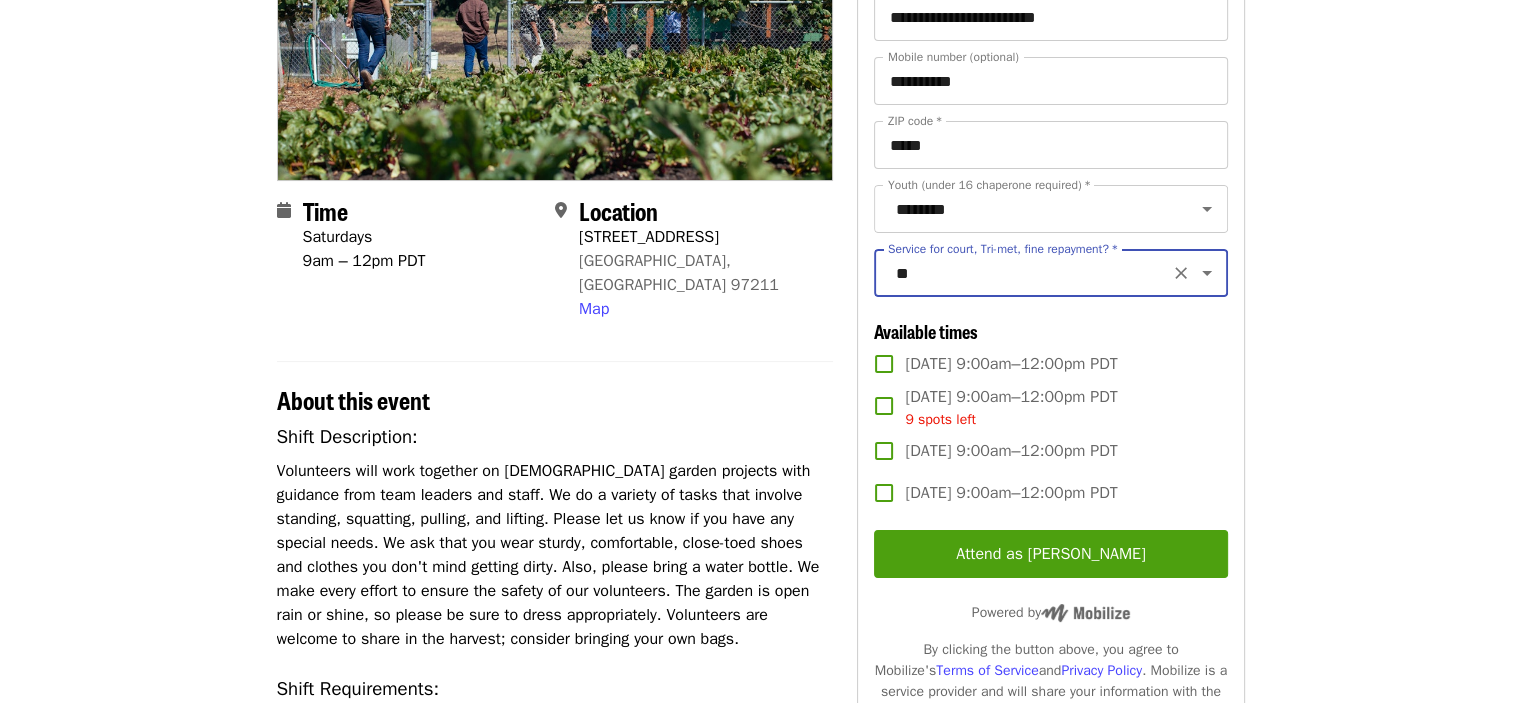 click on "[DATE] 9:00am–12:00pm PDT" at bounding box center [1011, 364] 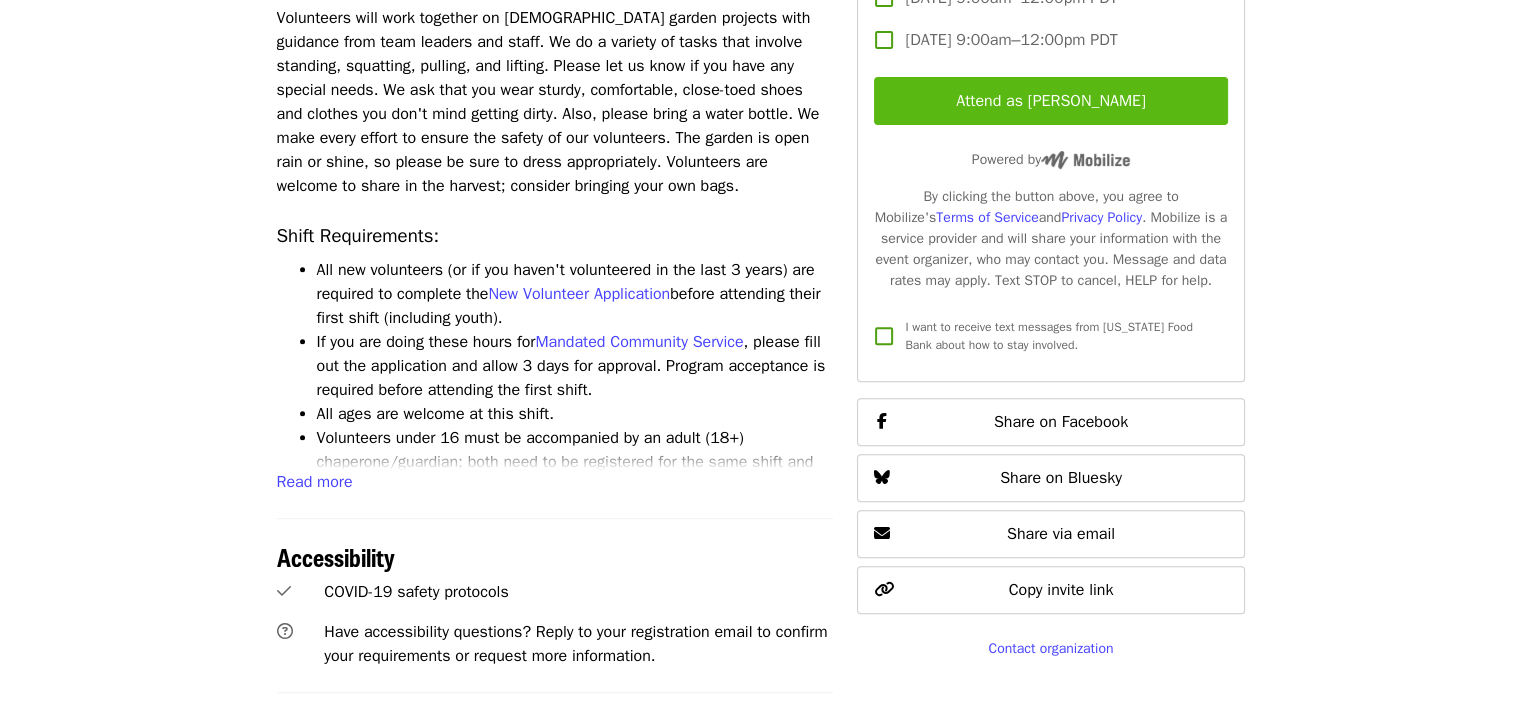scroll, scrollTop: 600, scrollLeft: 0, axis: vertical 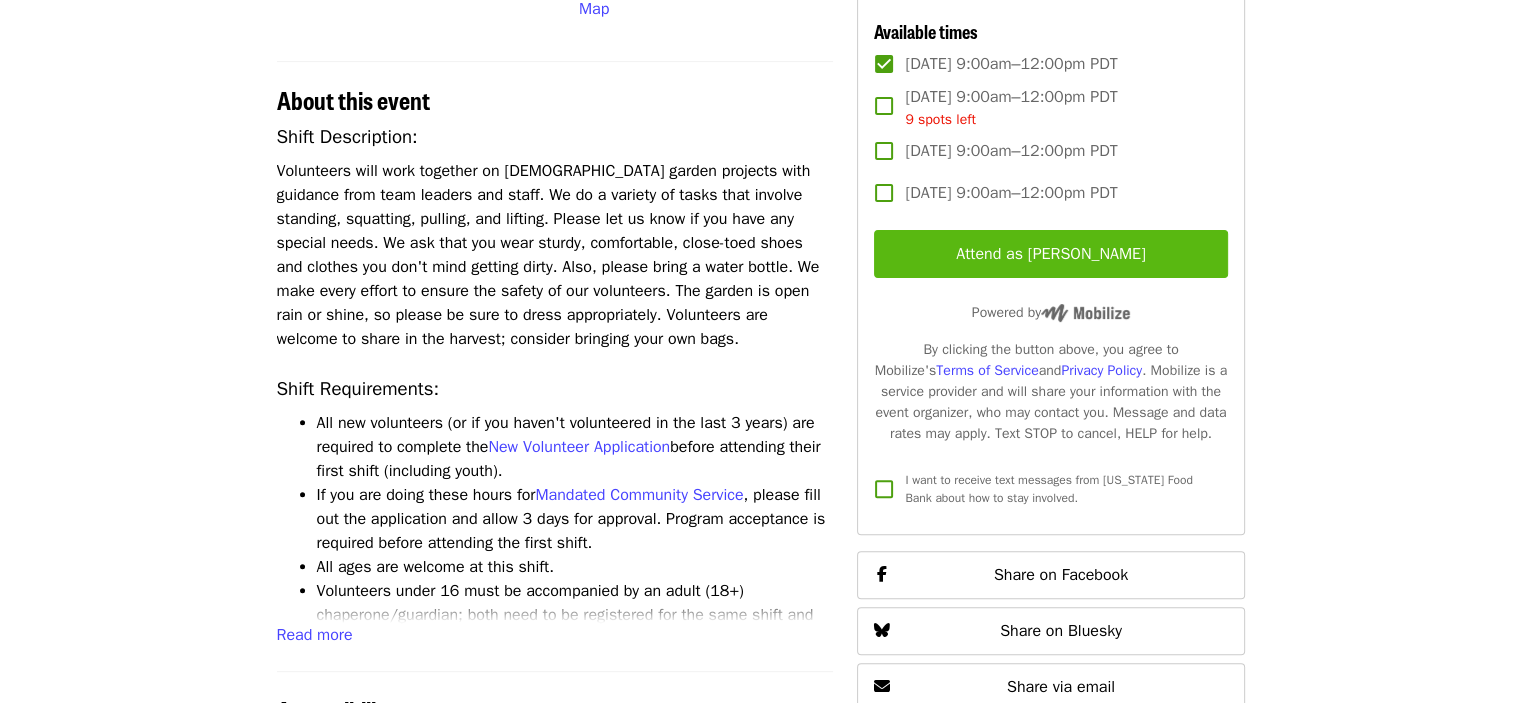 click on "Attend as [PERSON_NAME]" at bounding box center (1050, 254) 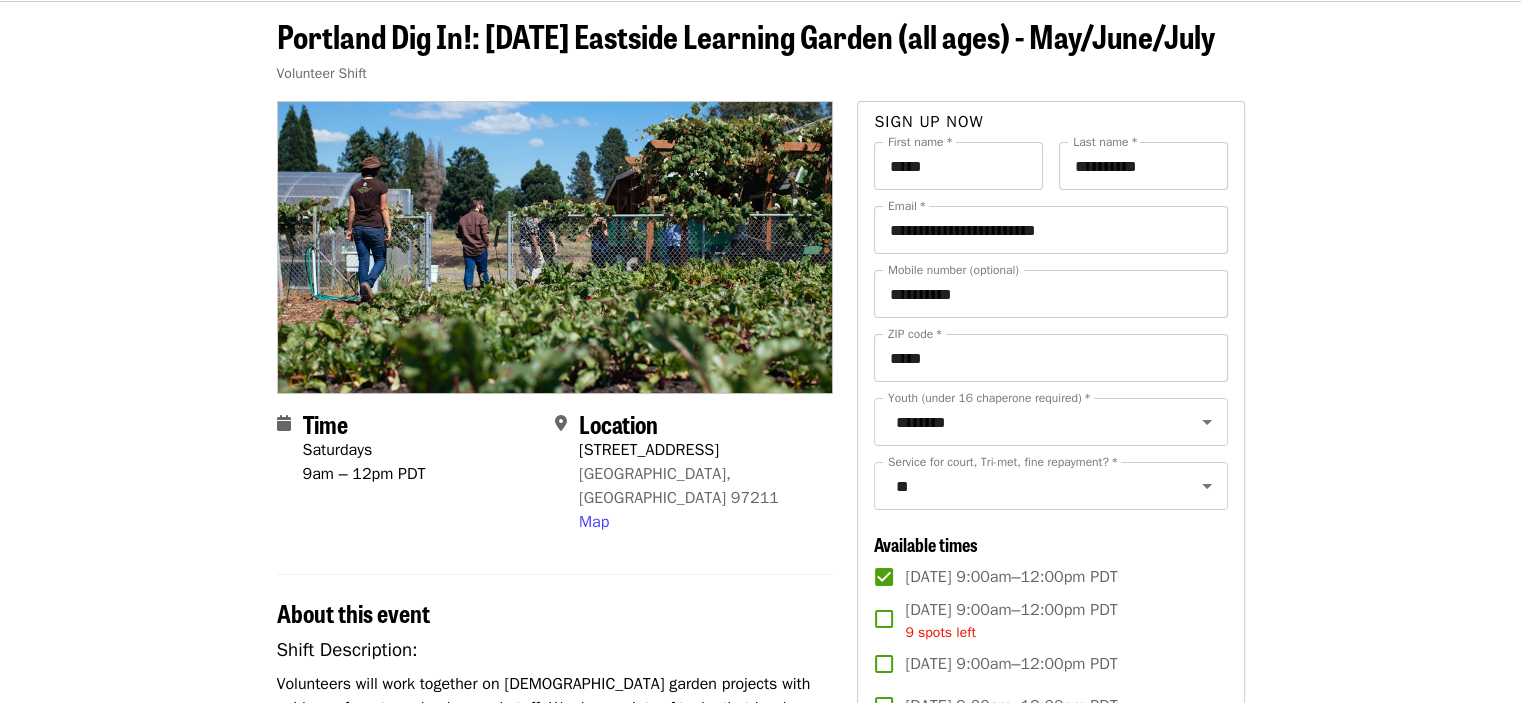 scroll, scrollTop: 0, scrollLeft: 0, axis: both 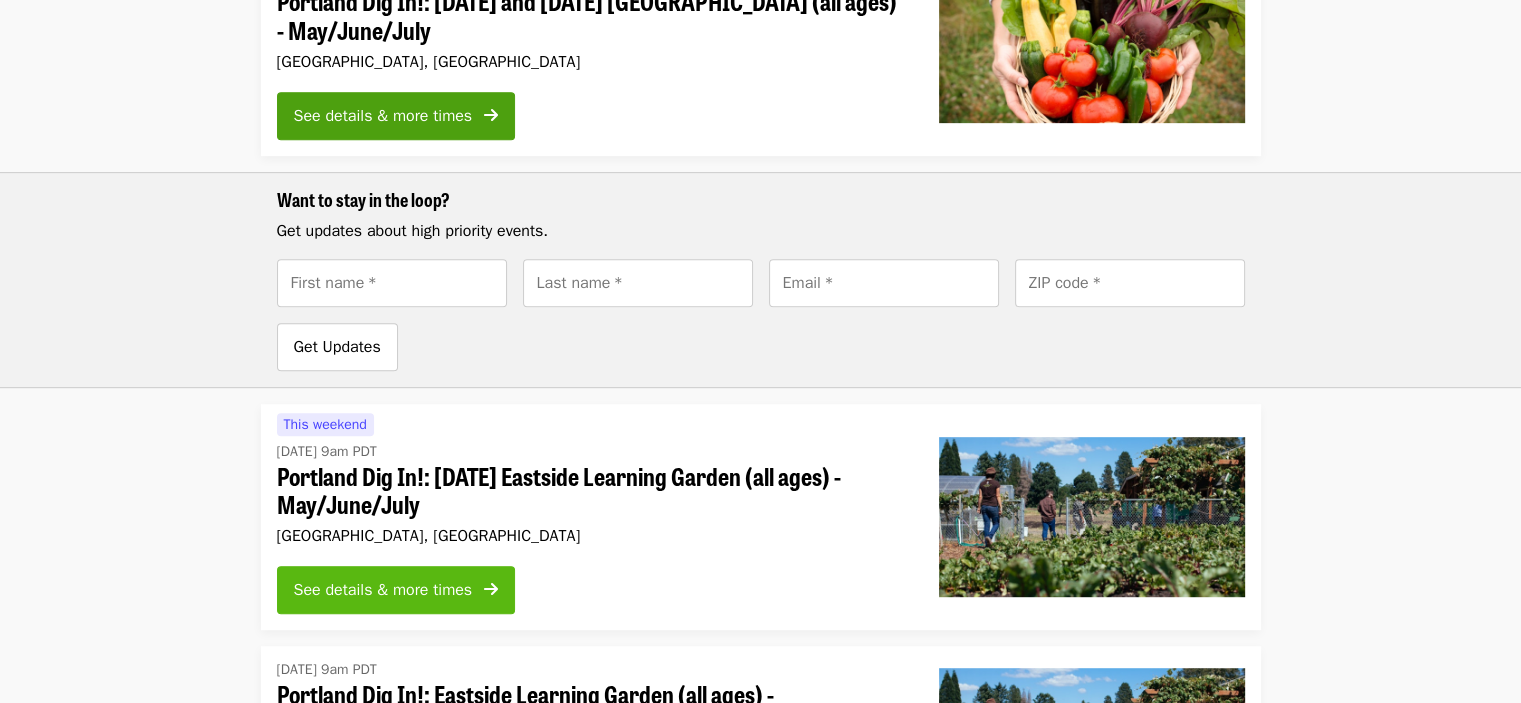 click on "See details & more times" at bounding box center [383, 590] 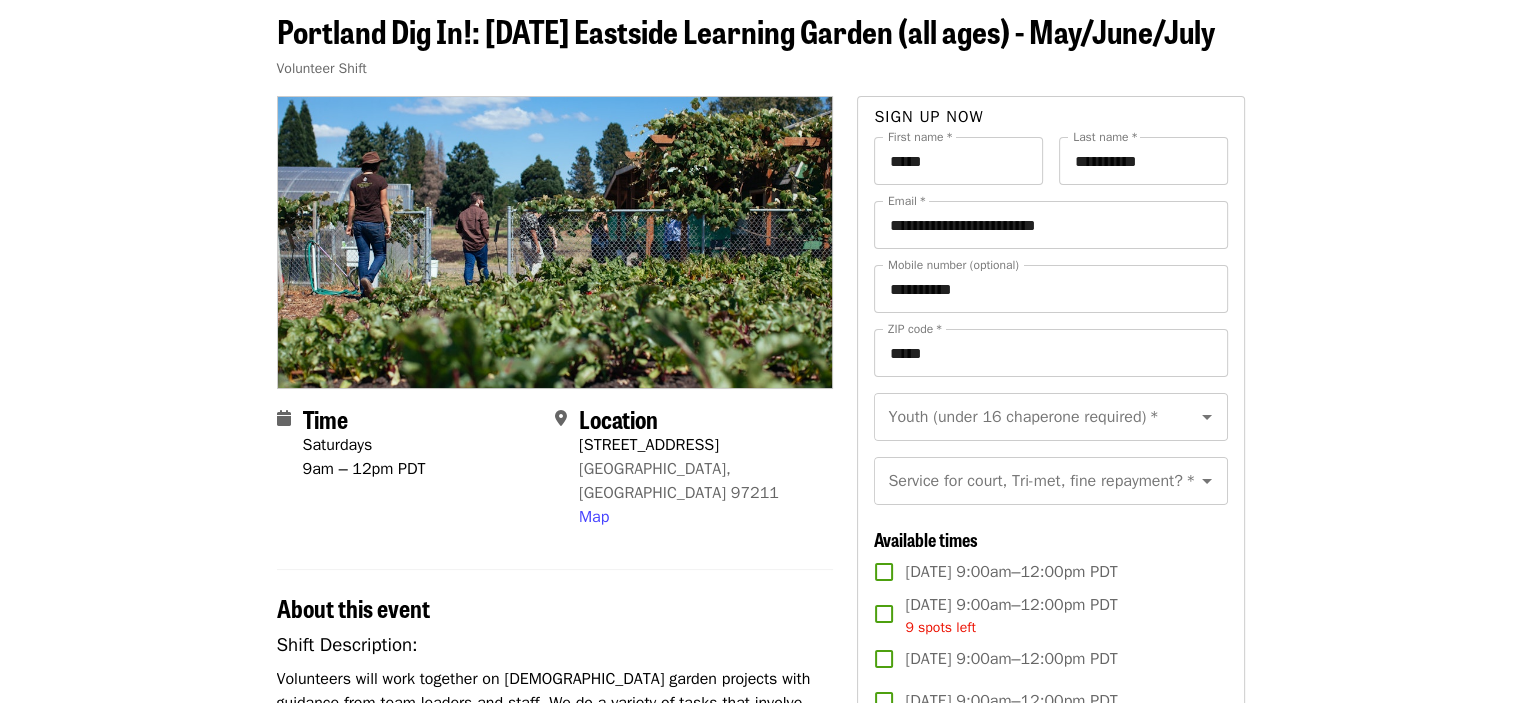 scroll, scrollTop: 200, scrollLeft: 0, axis: vertical 